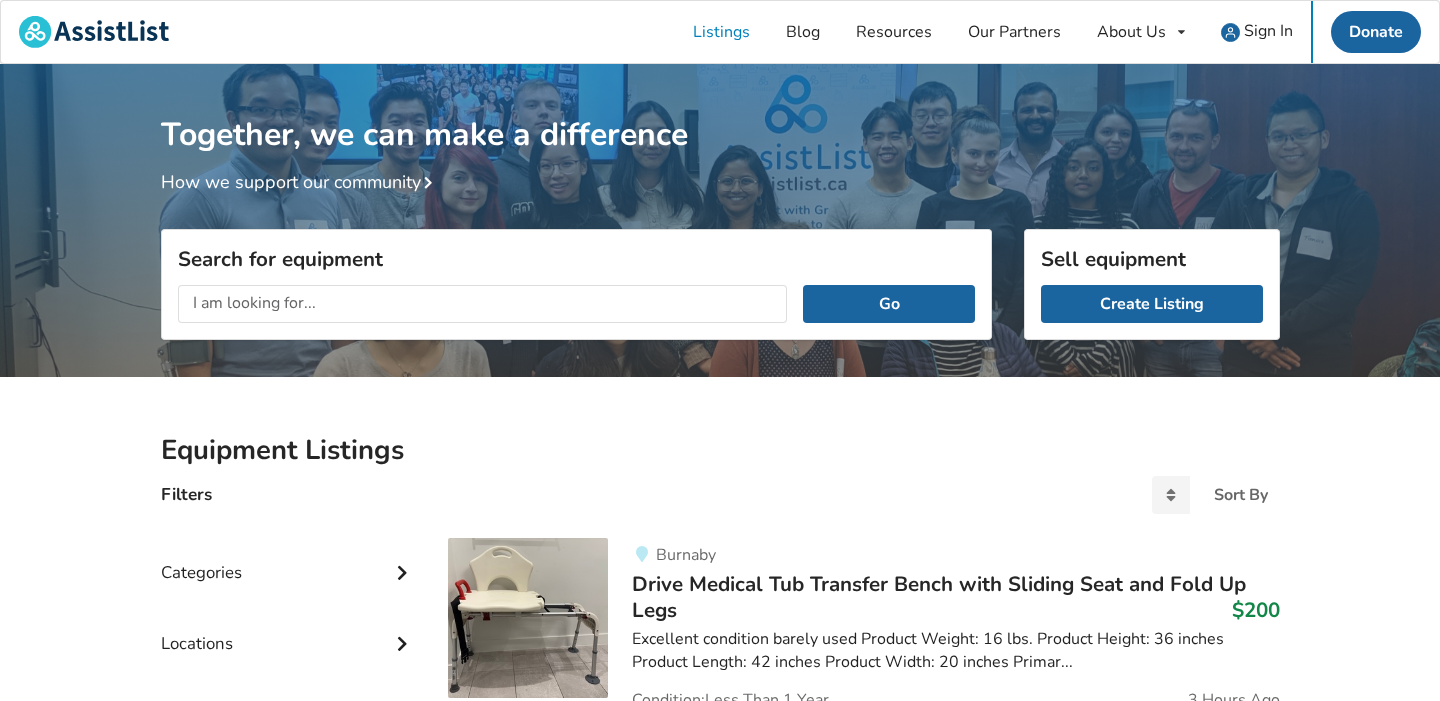scroll, scrollTop: 205, scrollLeft: 0, axis: vertical 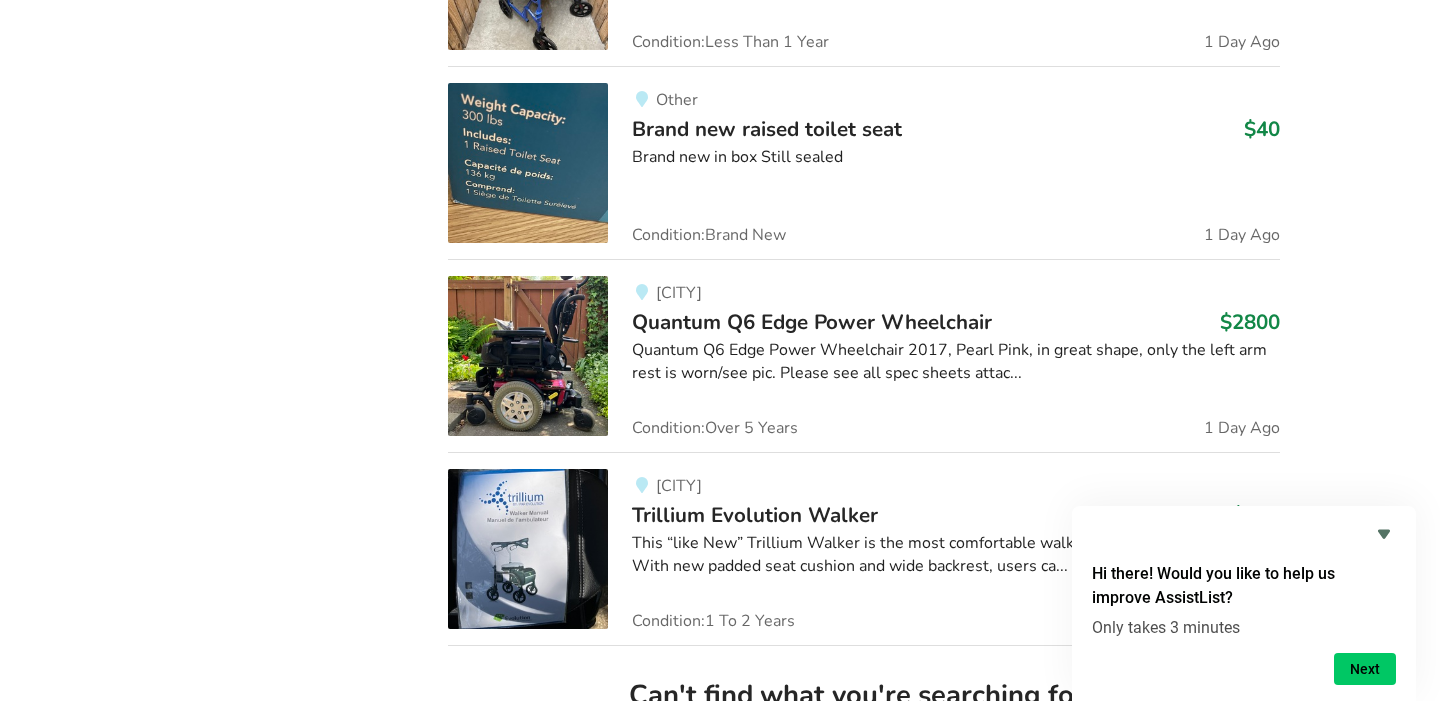 click on "Brand new raised toilet seat" at bounding box center [767, 129] 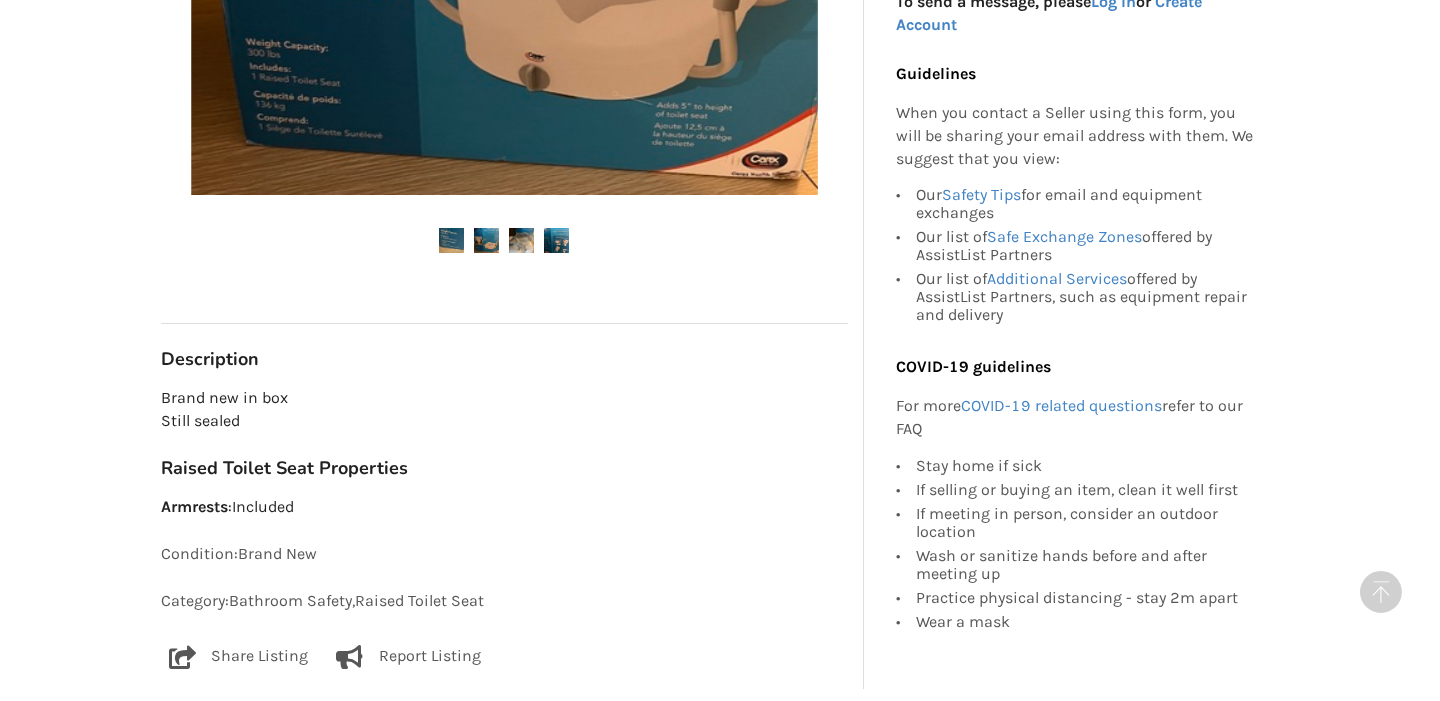 scroll, scrollTop: 760, scrollLeft: 0, axis: vertical 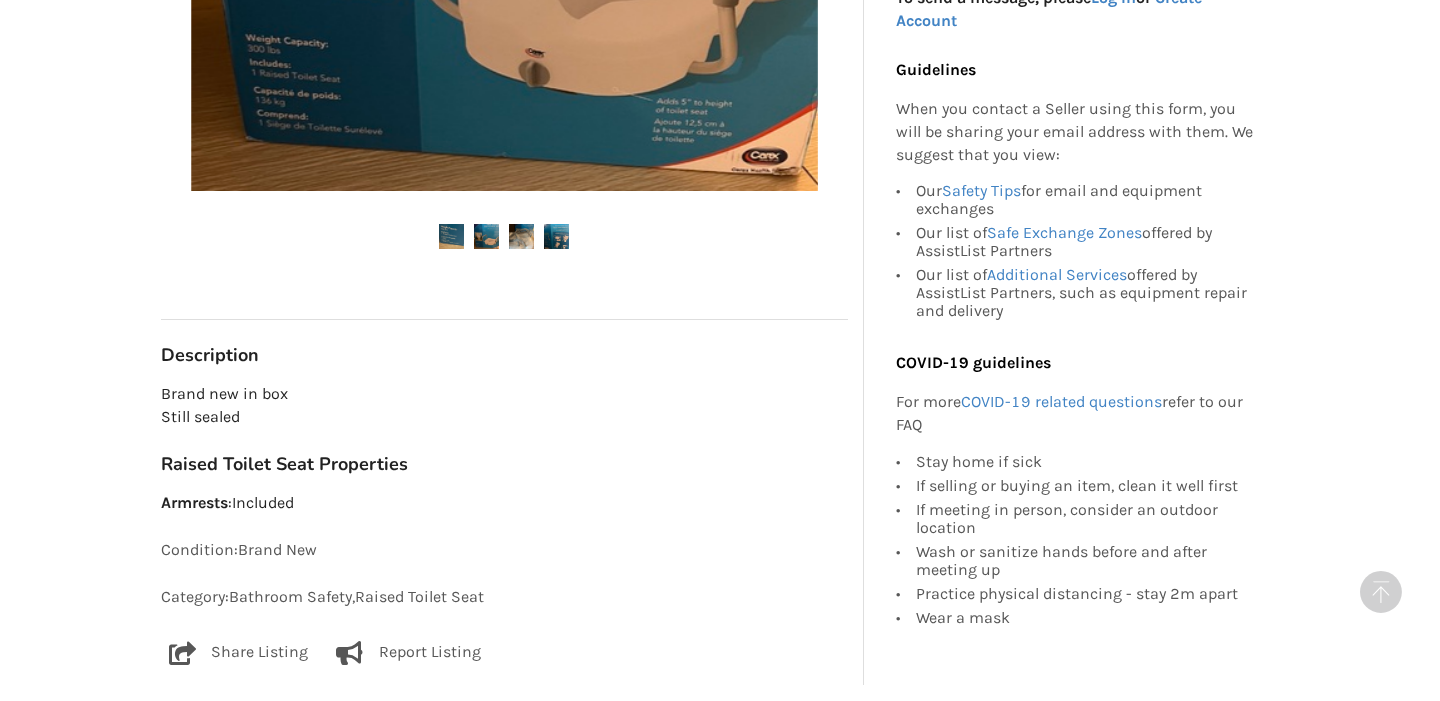 click at bounding box center (486, 236) 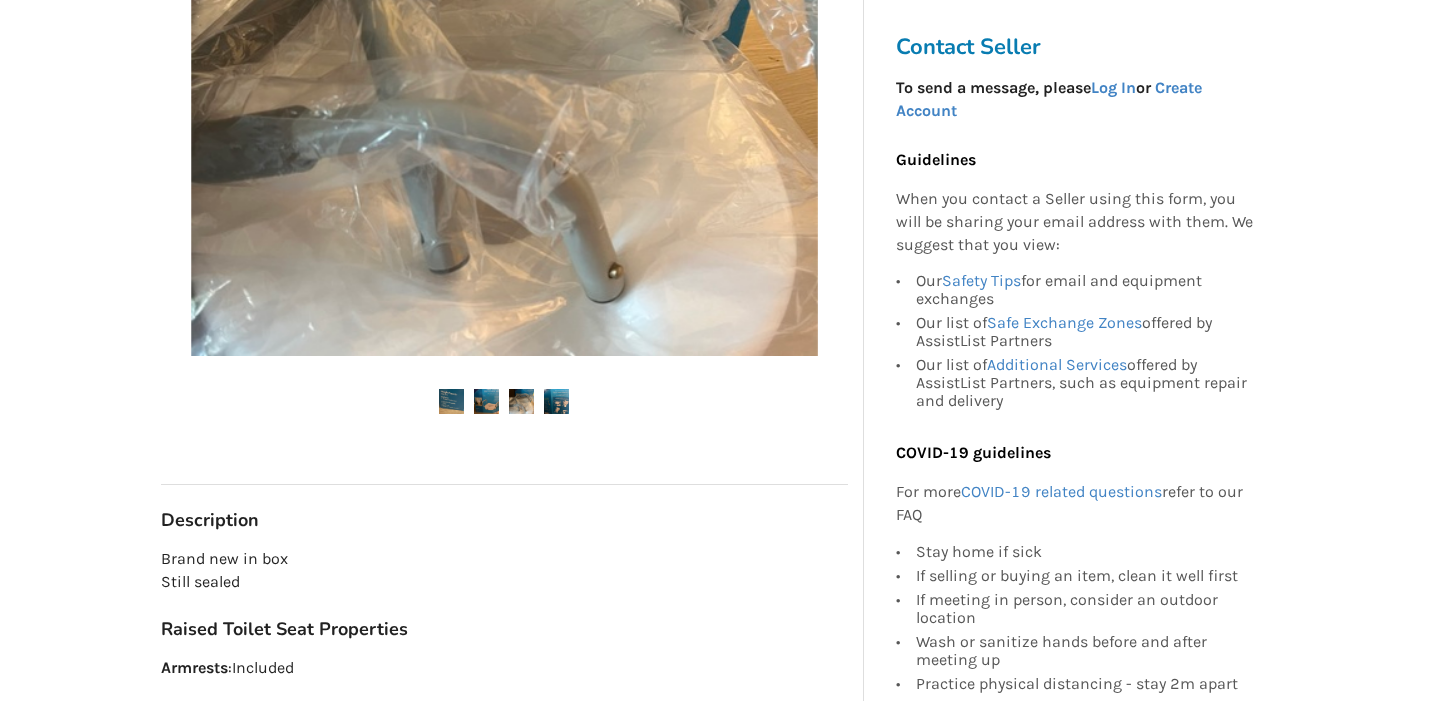 scroll, scrollTop: 597, scrollLeft: 0, axis: vertical 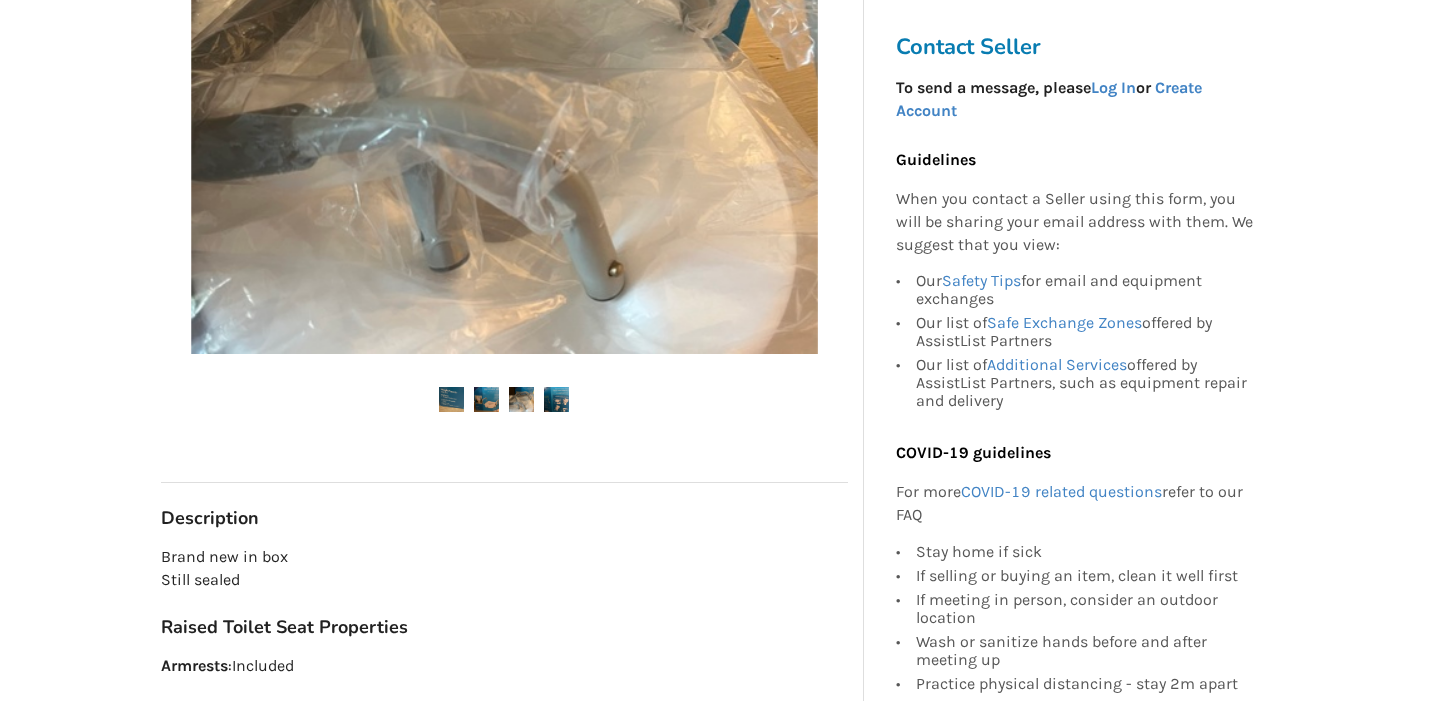 click at bounding box center [504, 83] 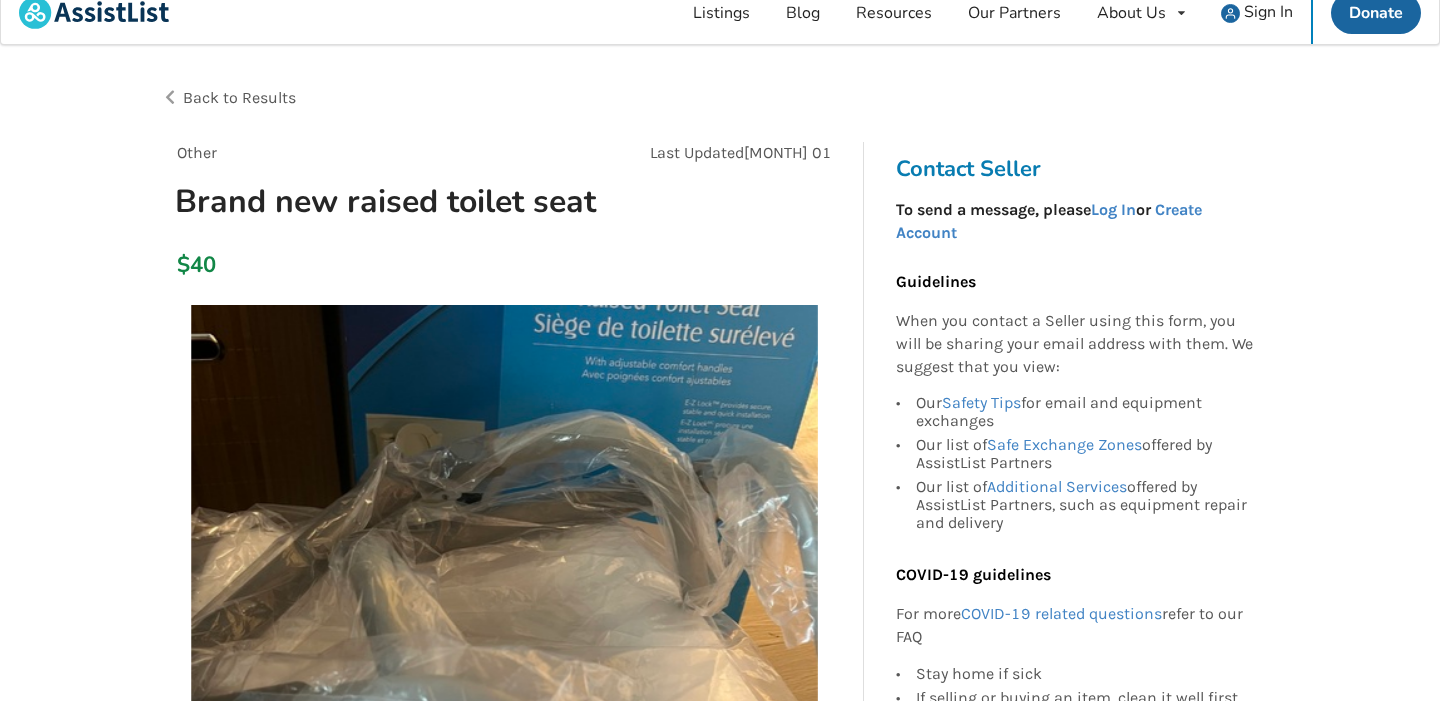 scroll, scrollTop: 21, scrollLeft: 1, axis: both 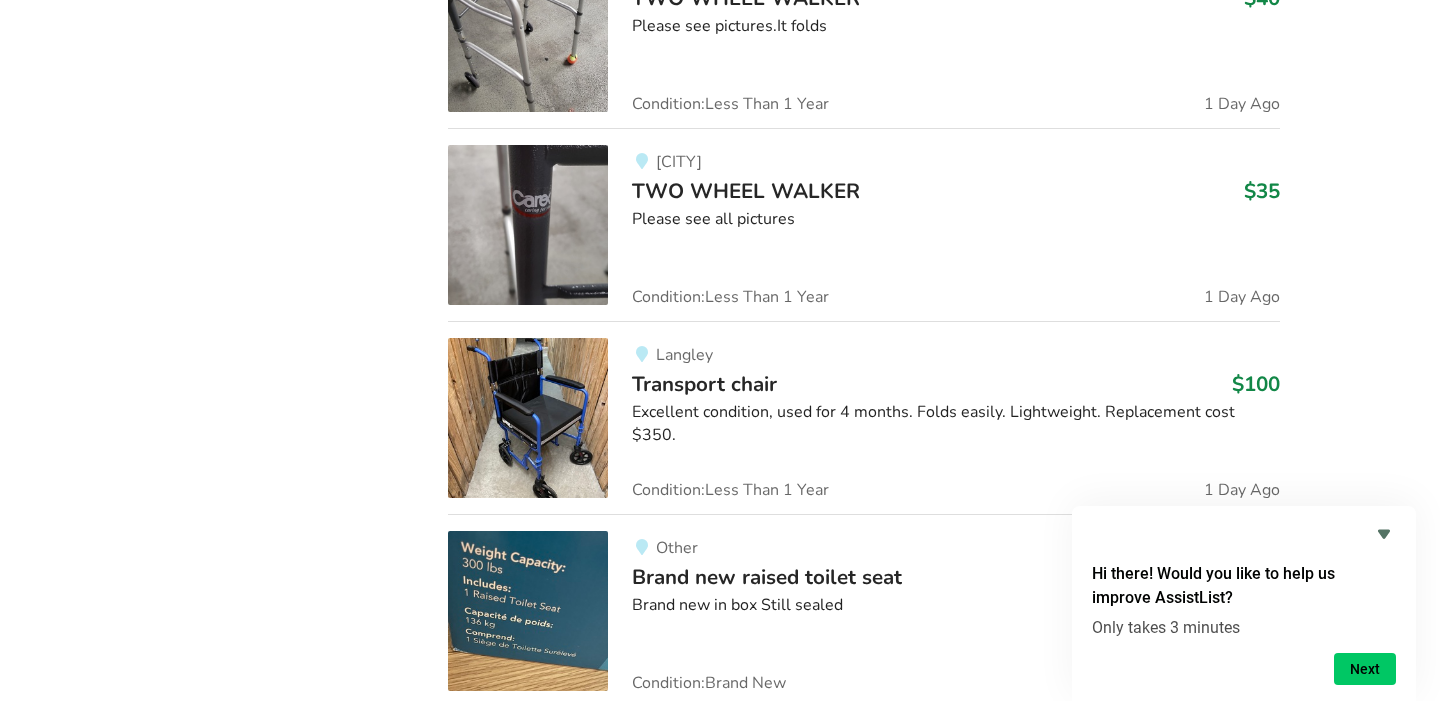 click on "TWO WHEEL WALKER" at bounding box center (746, 191) 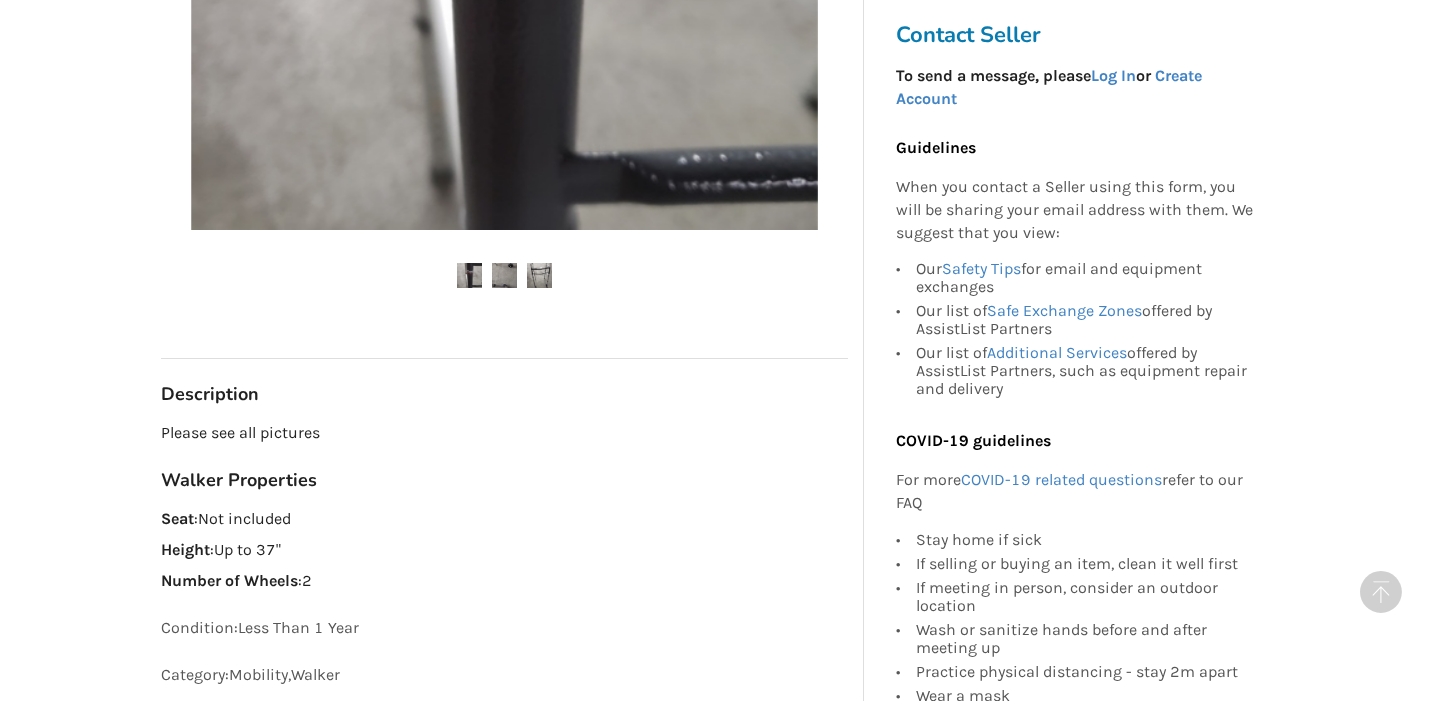 scroll, scrollTop: 736, scrollLeft: 0, axis: vertical 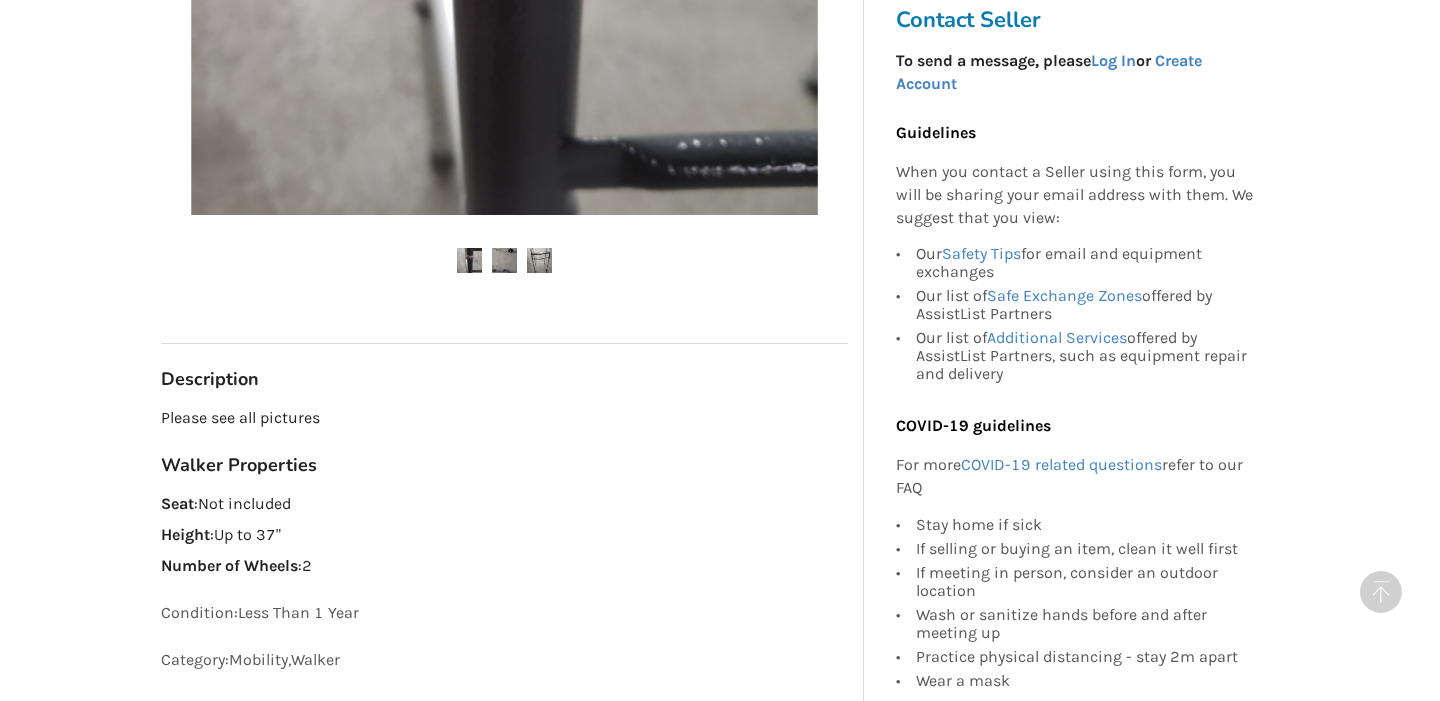 click at bounding box center [504, 260] 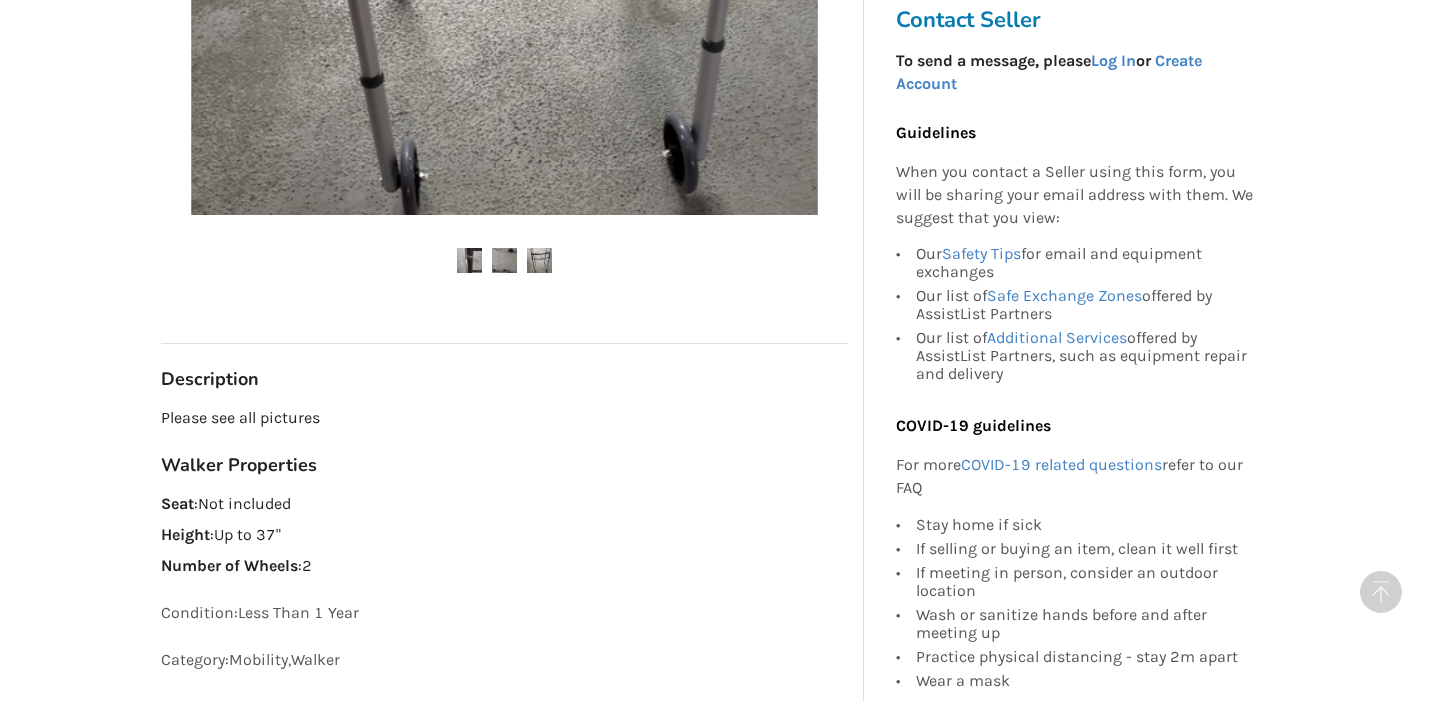click at bounding box center (539, 260) 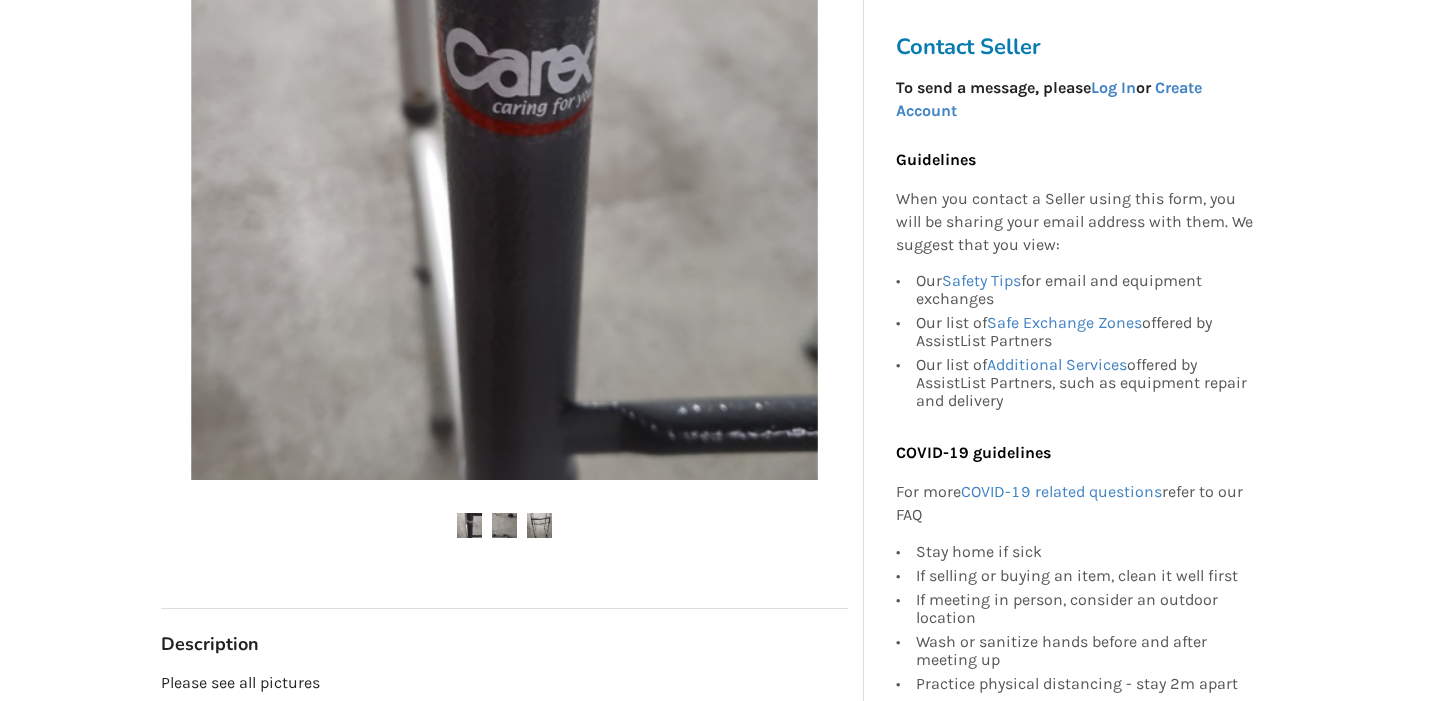 scroll, scrollTop: 457, scrollLeft: 0, axis: vertical 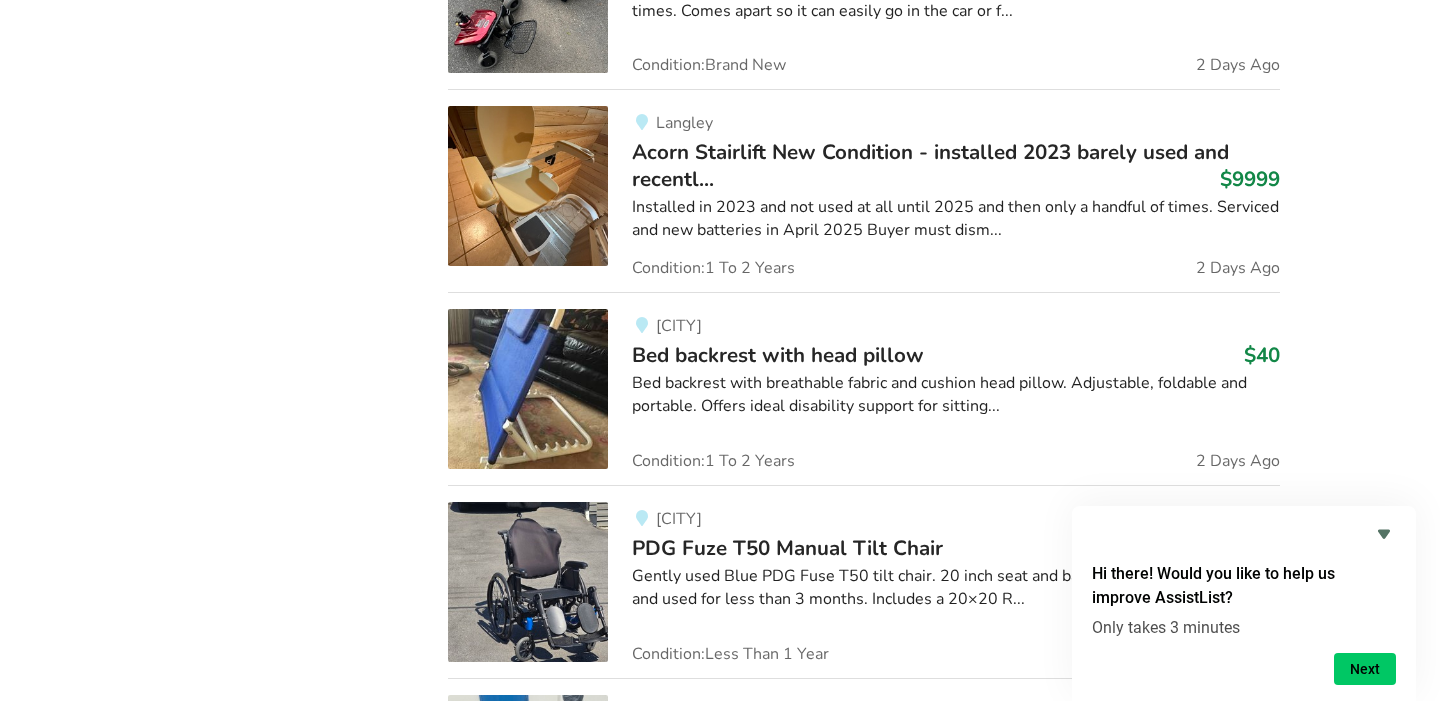 click on "Acorn Stairlift New Condition - installed 2023 barely used and recentl..." at bounding box center (930, 165) 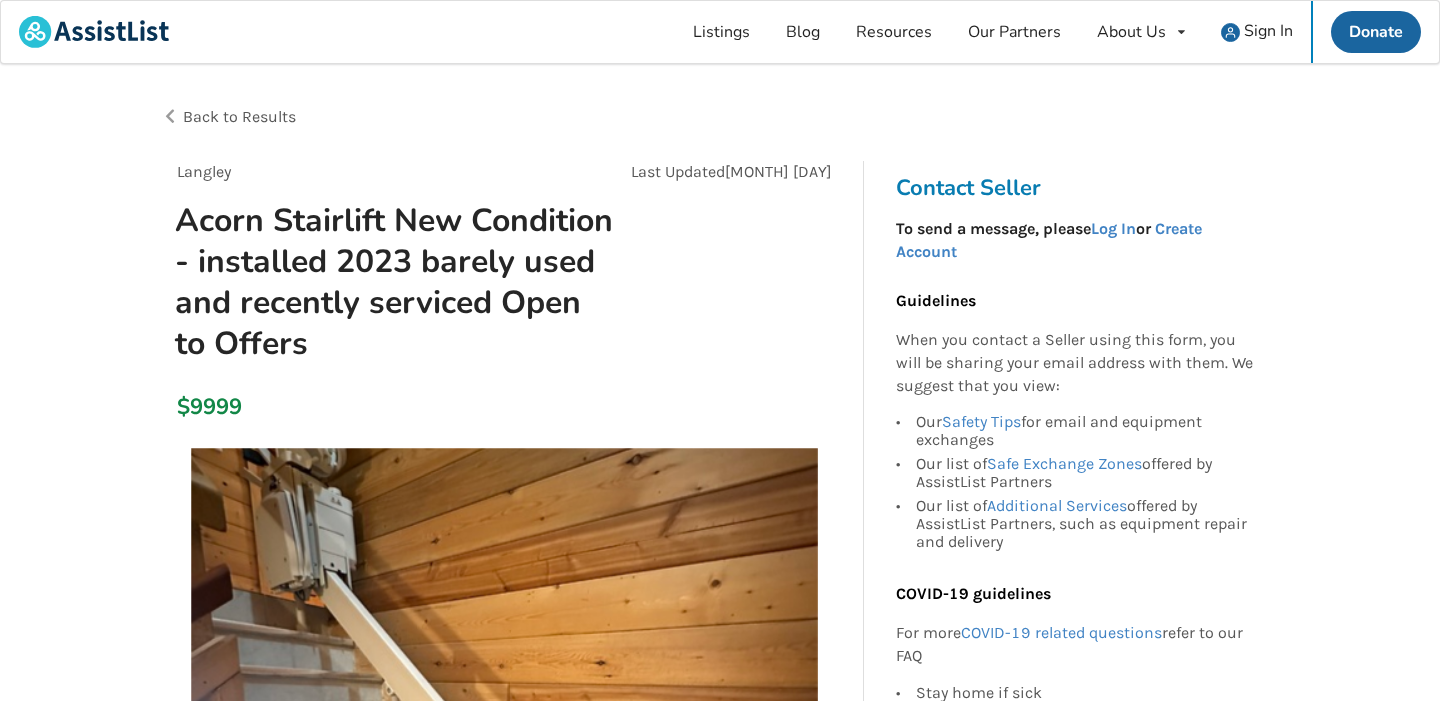 scroll, scrollTop: 0, scrollLeft: 0, axis: both 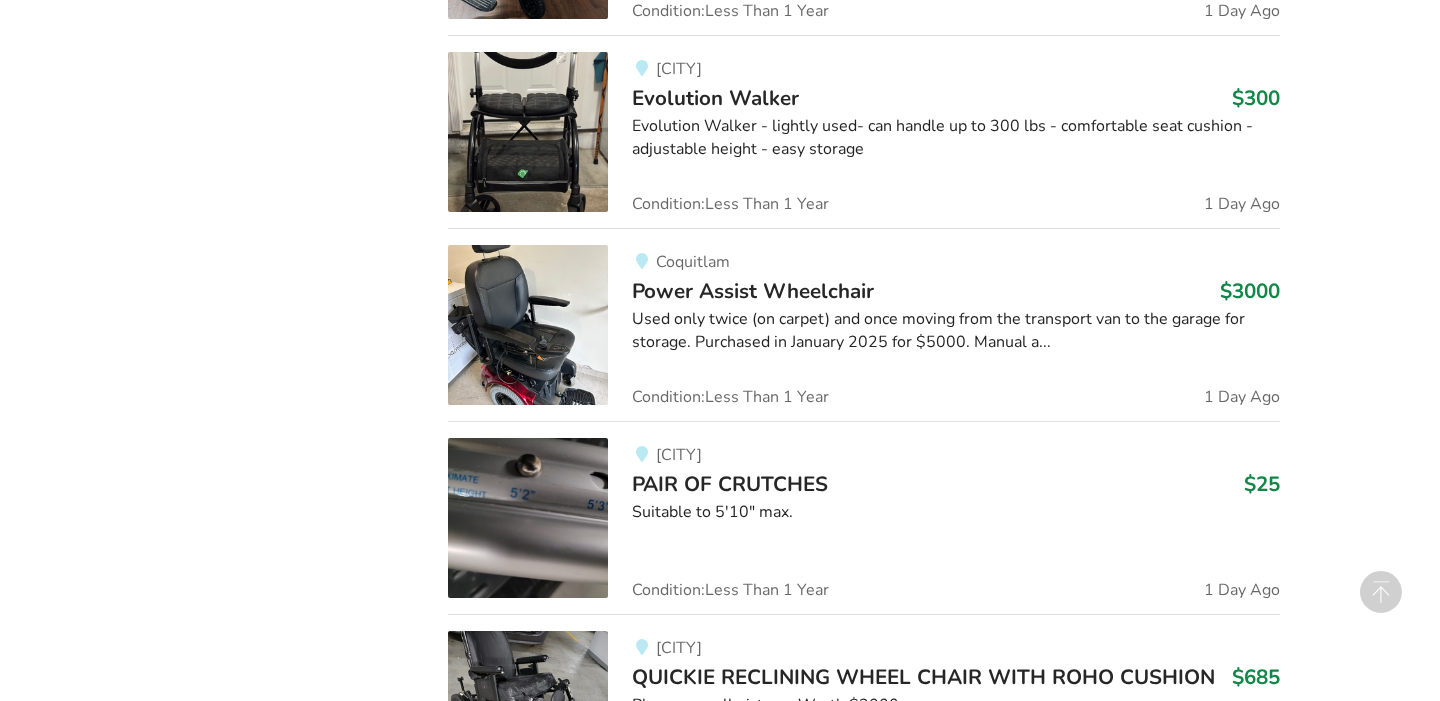 click on "Evolution Walker" at bounding box center (715, 98) 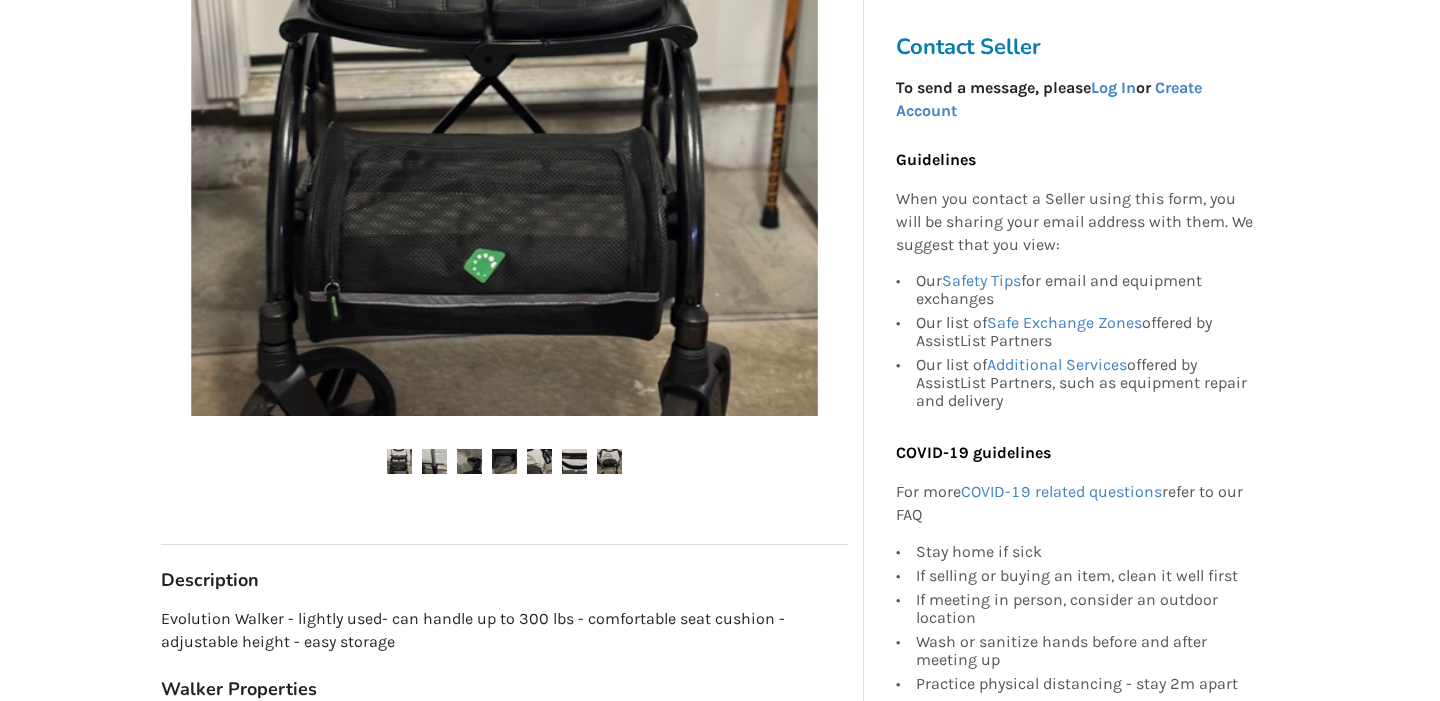 scroll, scrollTop: 540, scrollLeft: 0, axis: vertical 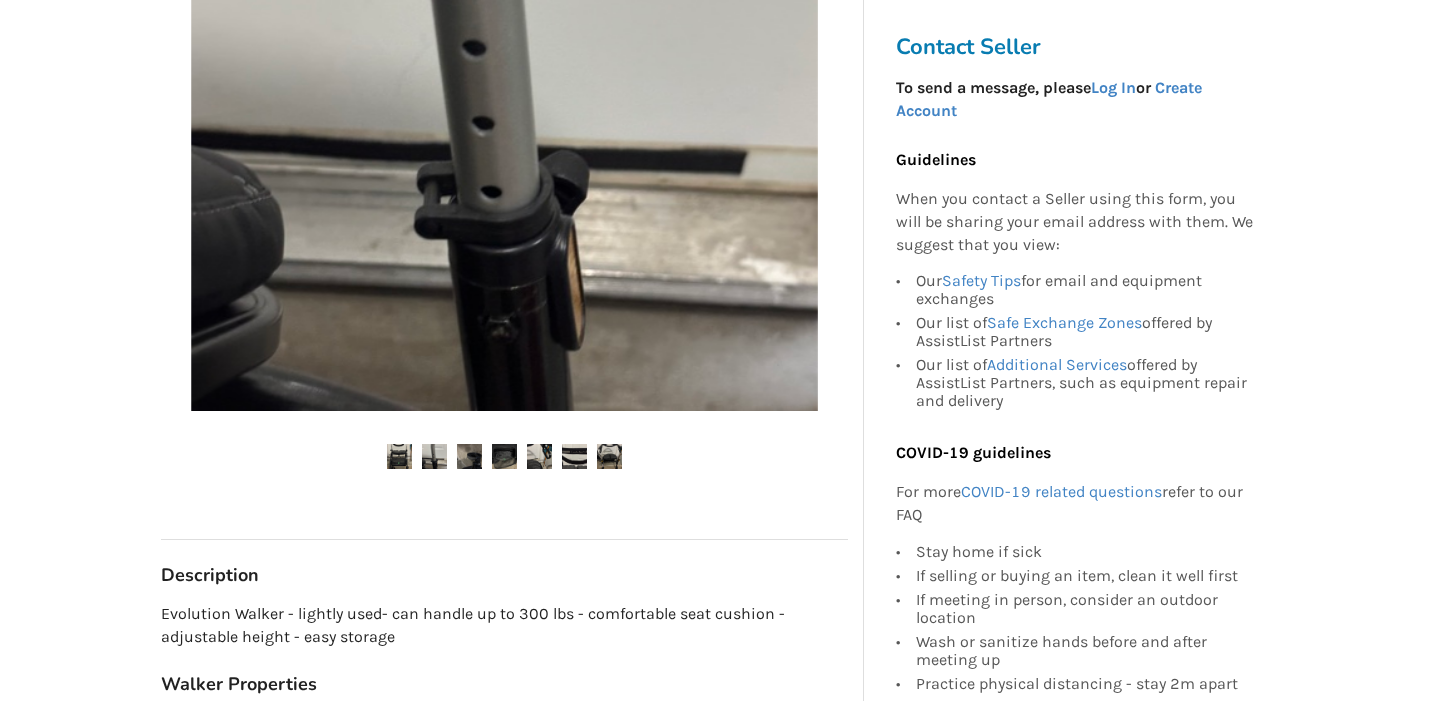 click at bounding box center (434, 456) 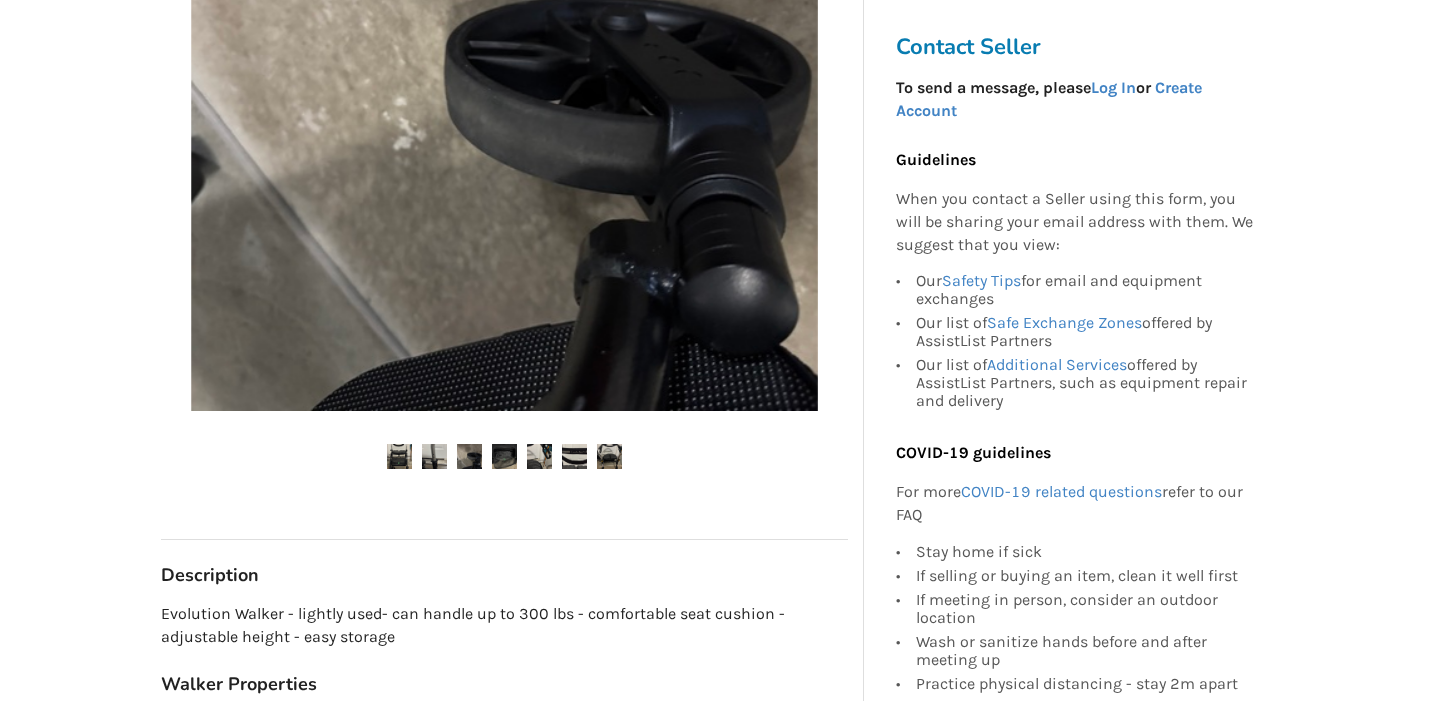click at bounding box center (504, 456) 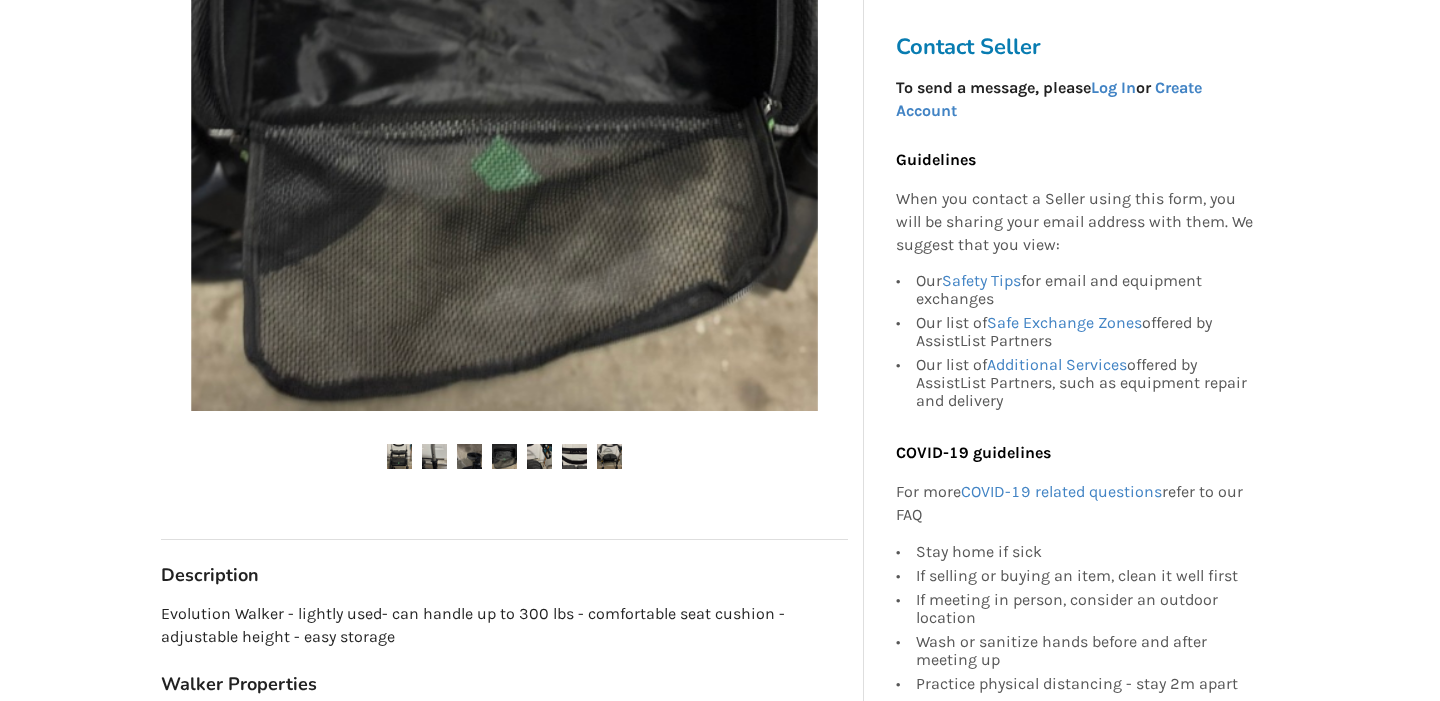 click at bounding box center (539, 456) 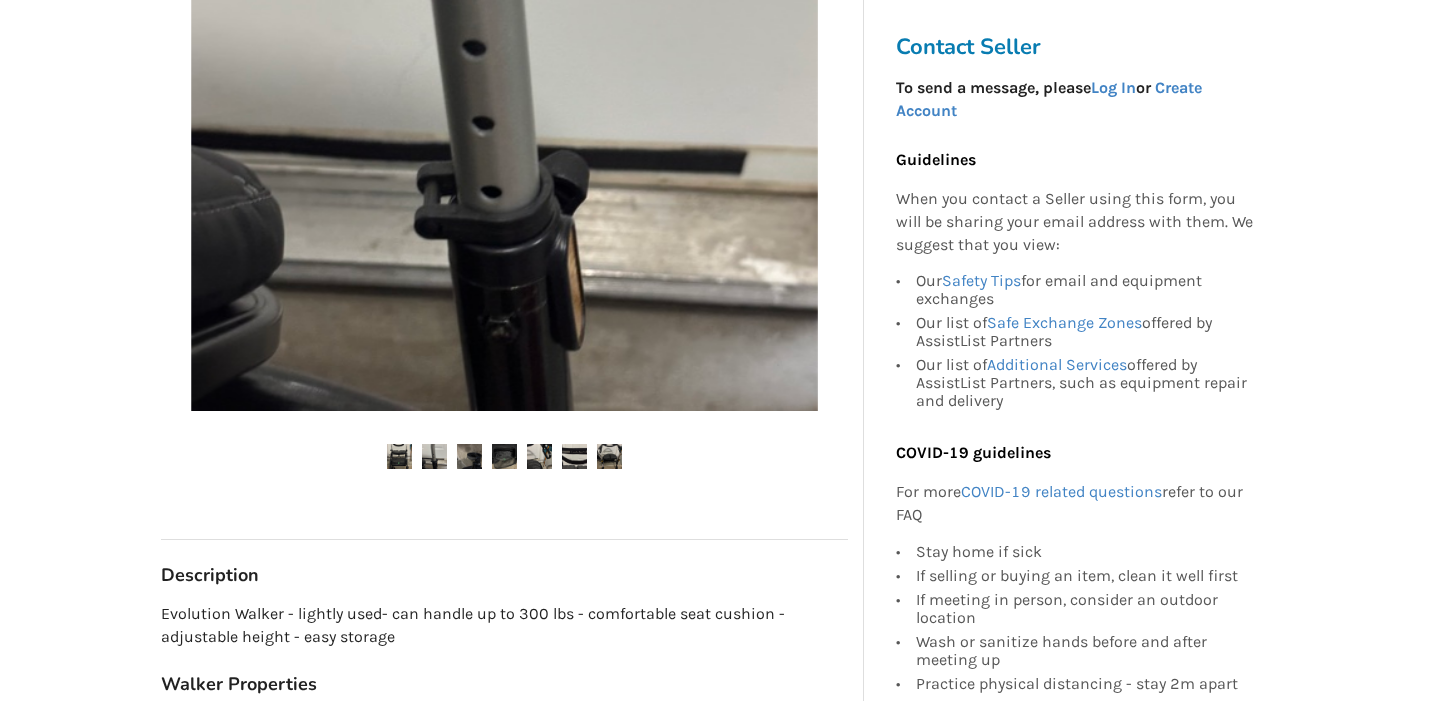 click at bounding box center [574, 456] 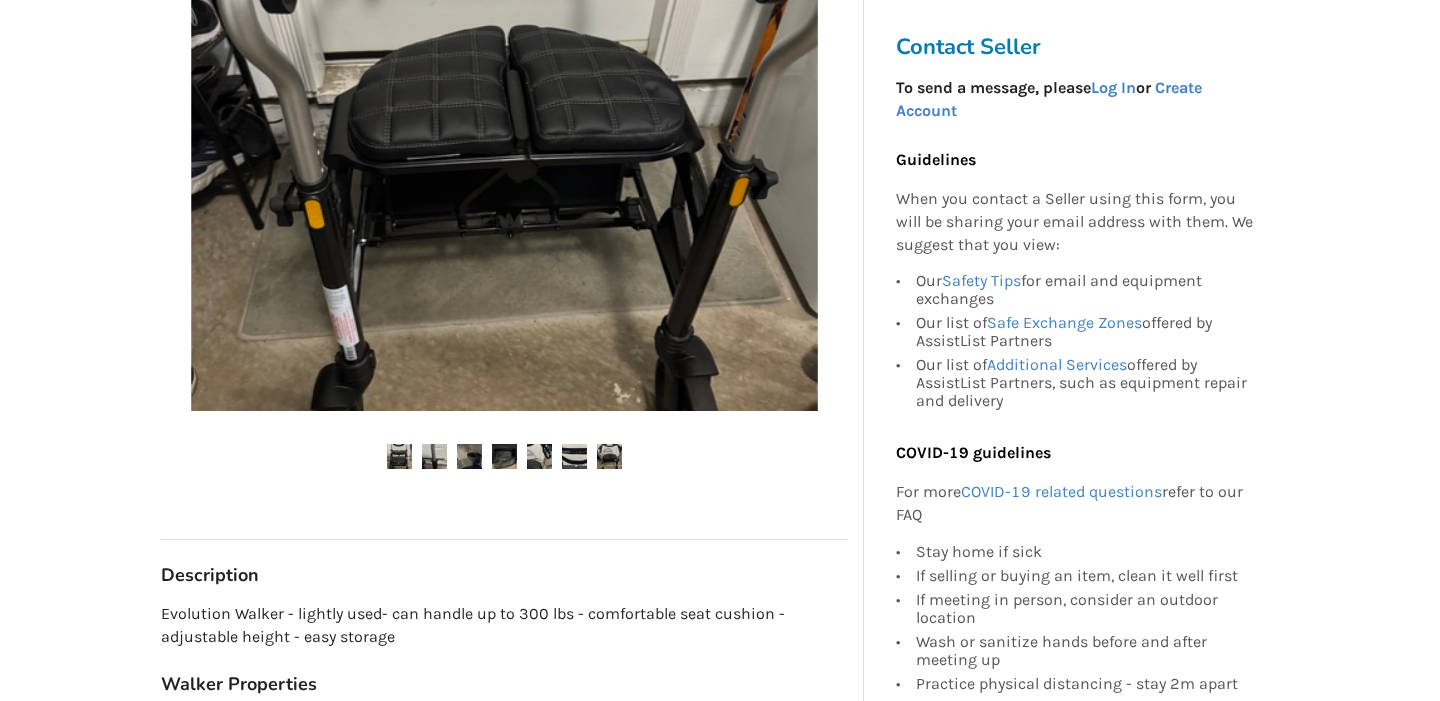 click at bounding box center [609, 456] 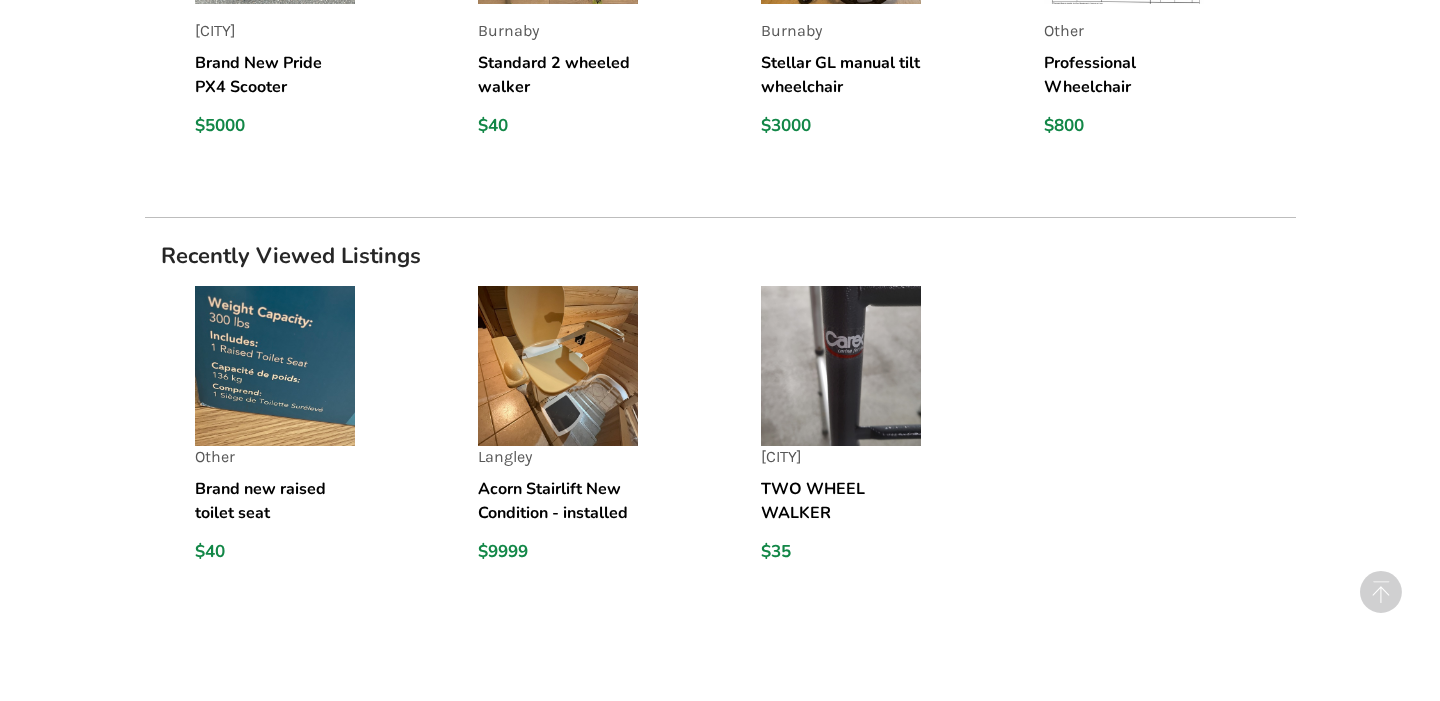 scroll, scrollTop: 1903, scrollLeft: 0, axis: vertical 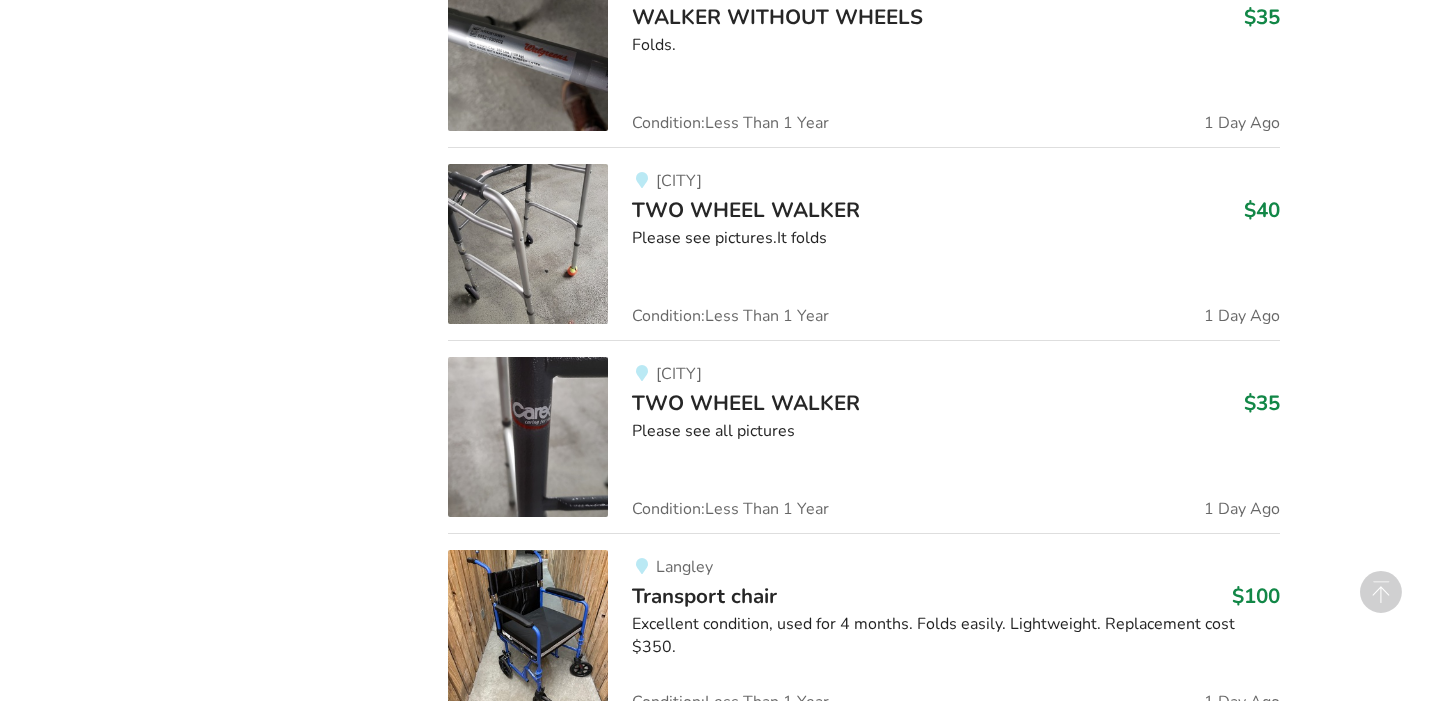 click on "Please see pictures.It folds" at bounding box center [955, 238] 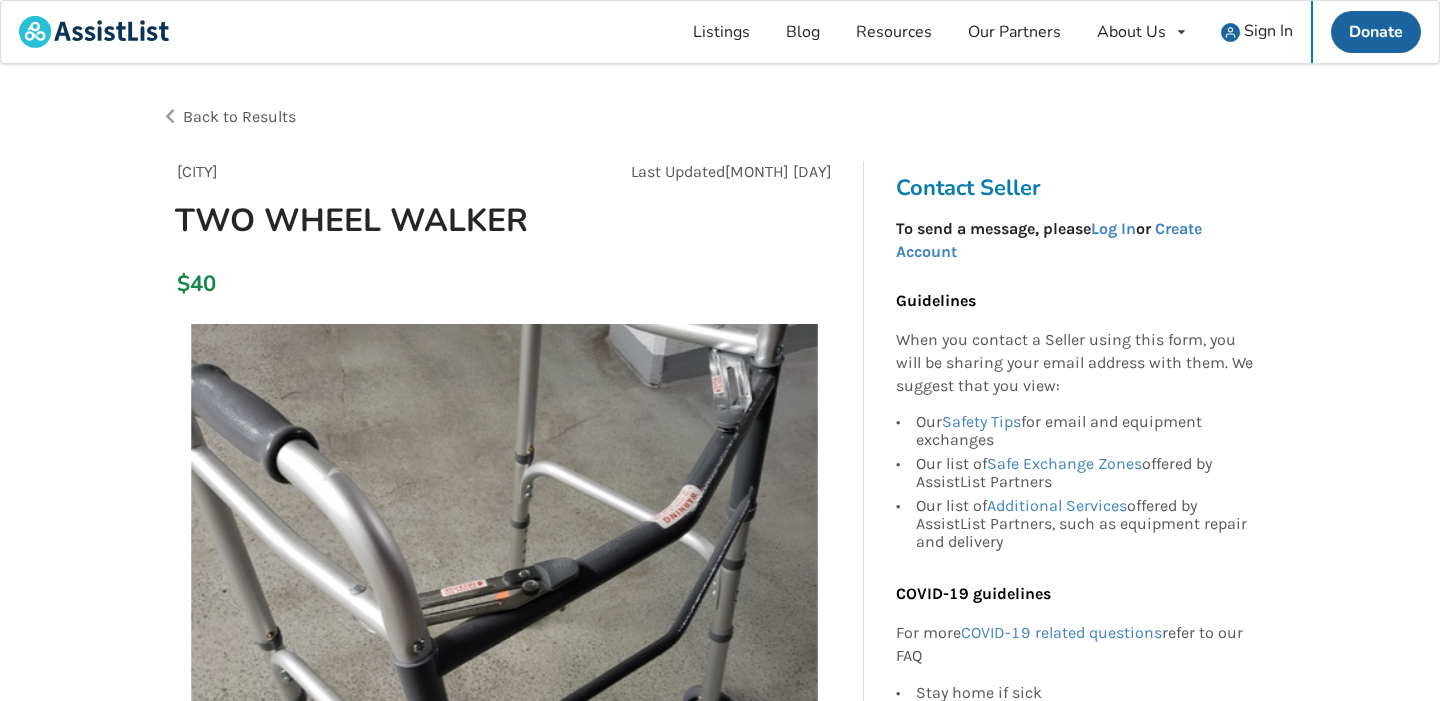 scroll, scrollTop: 0, scrollLeft: 0, axis: both 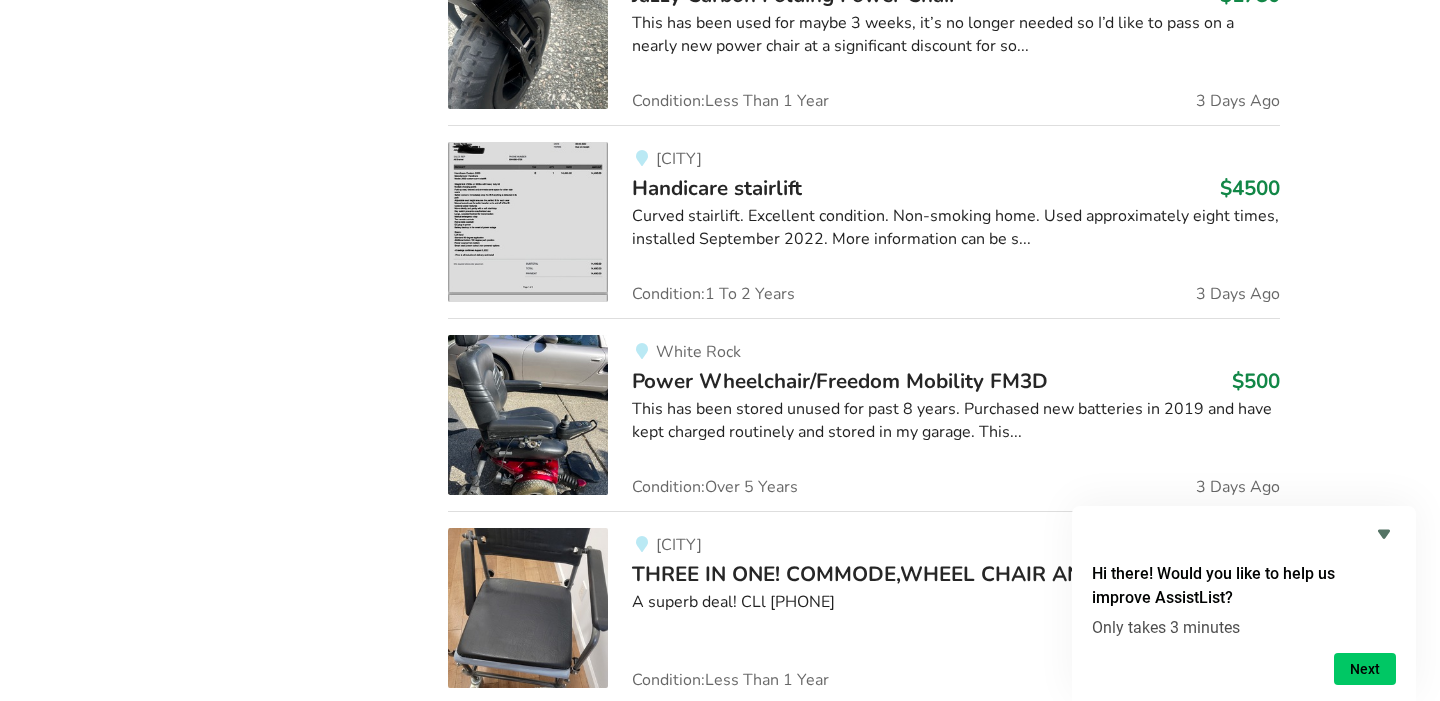 click on "Curved stairlift. Excellent condition. Non-smoking home. Used approximately eight times, installed September 2022. More information can be s..." at bounding box center [955, 228] 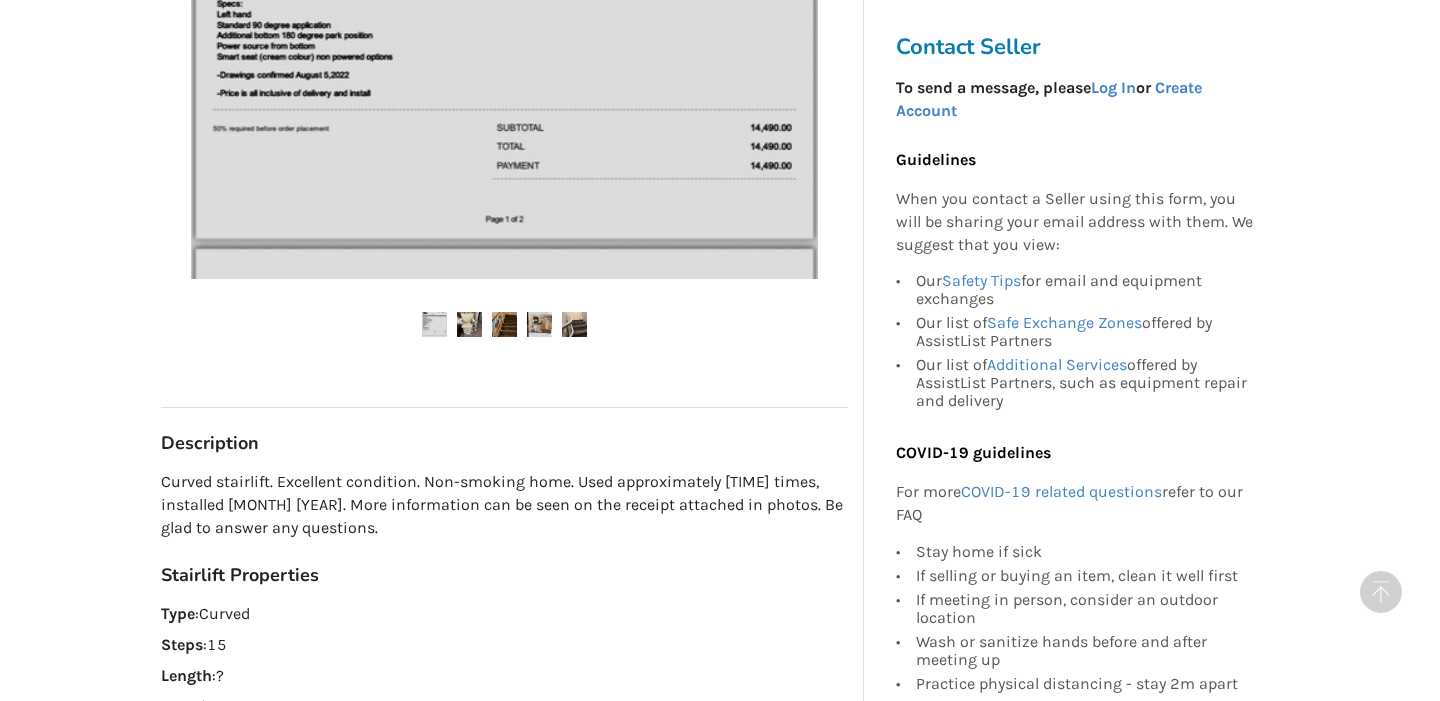 scroll, scrollTop: 713, scrollLeft: 0, axis: vertical 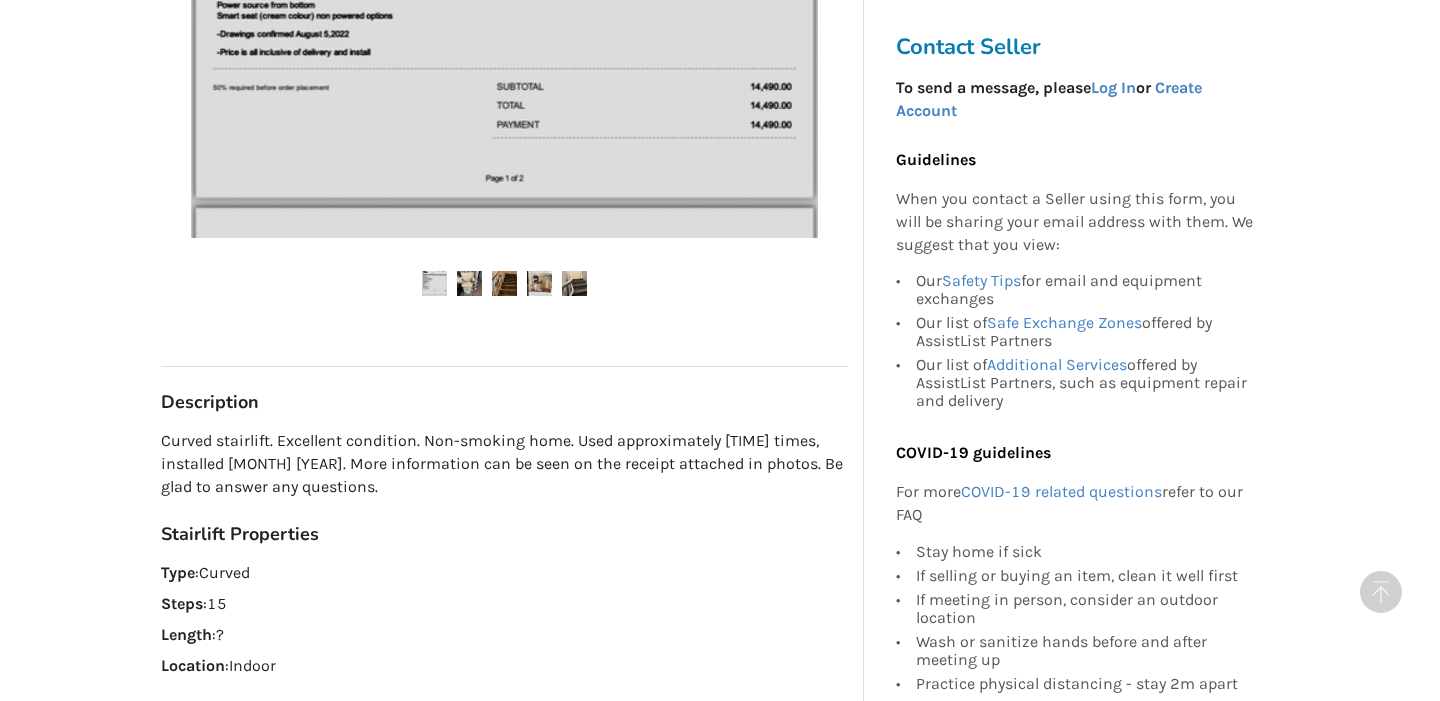 click at bounding box center [469, 283] 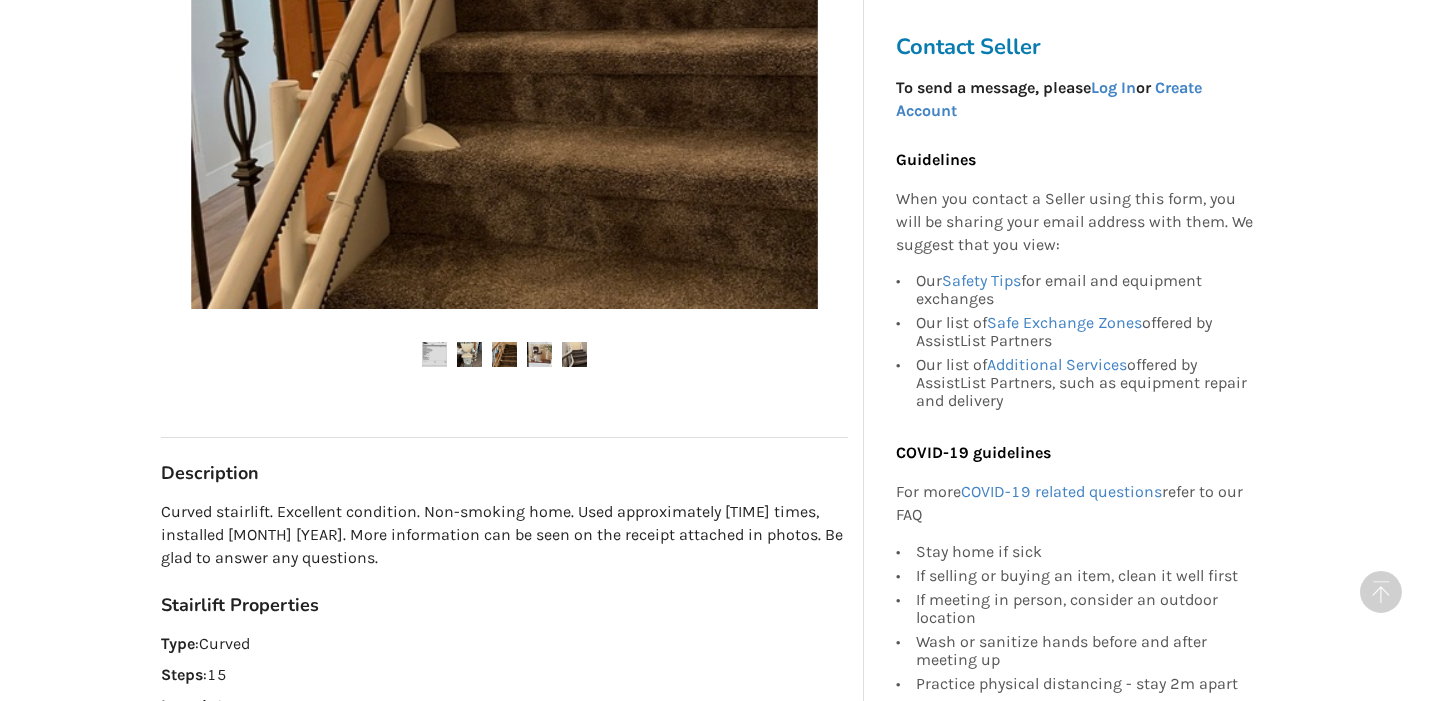 scroll, scrollTop: 658, scrollLeft: 0, axis: vertical 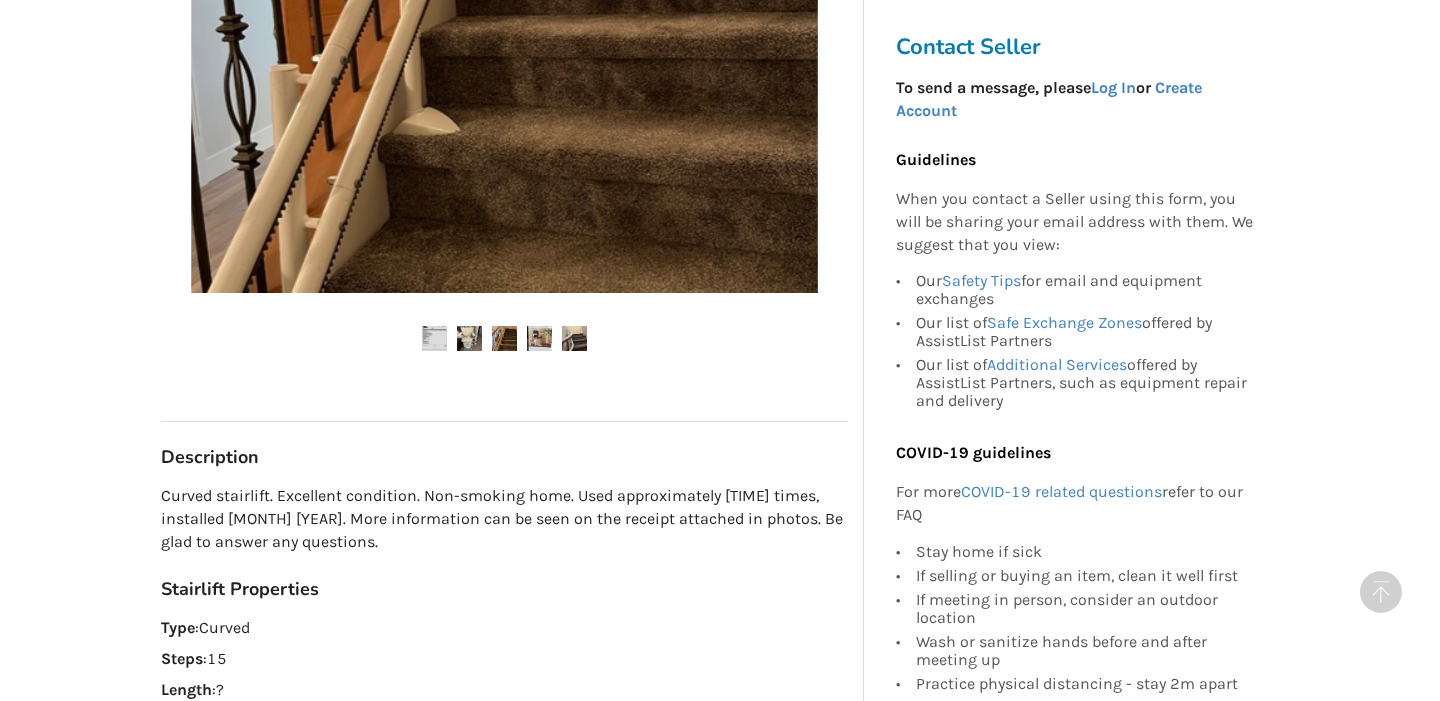 click at bounding box center (504, 338) 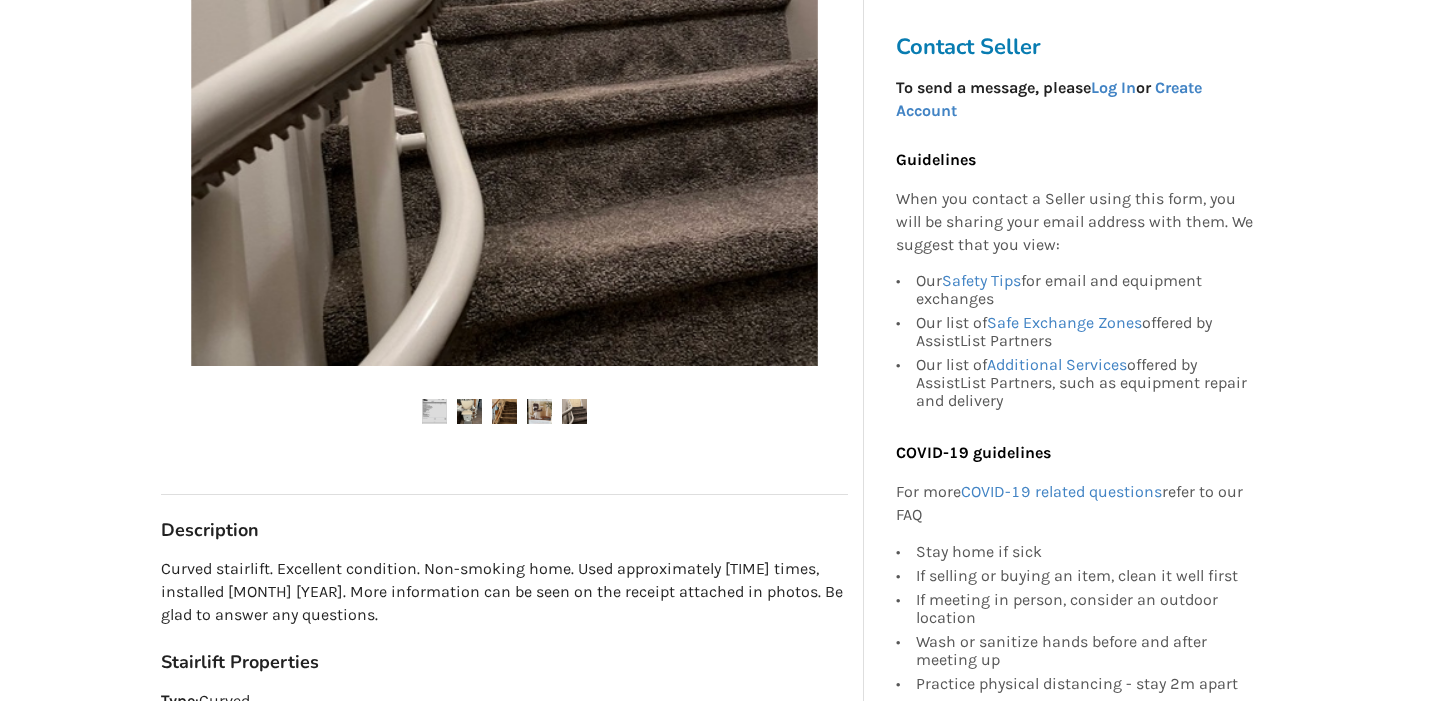 scroll, scrollTop: 589, scrollLeft: 0, axis: vertical 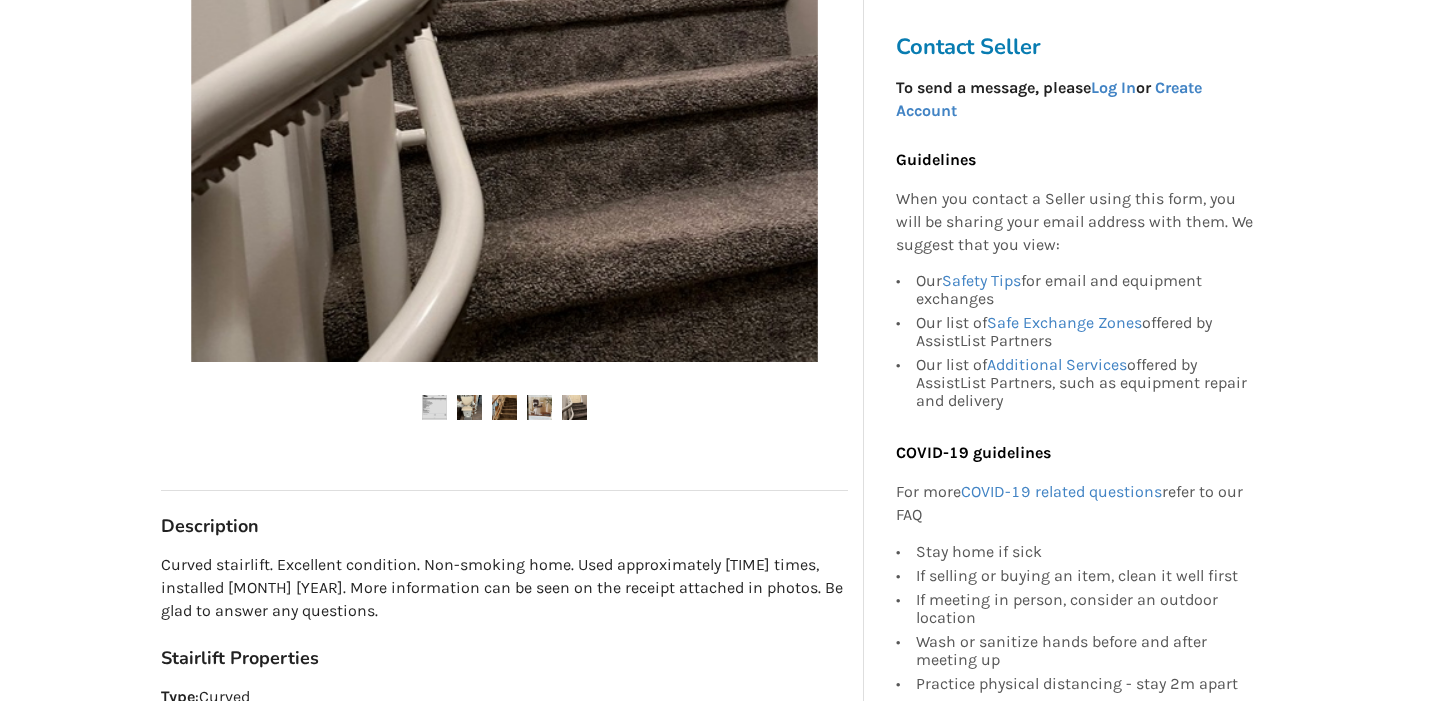 click at bounding box center (539, 407) 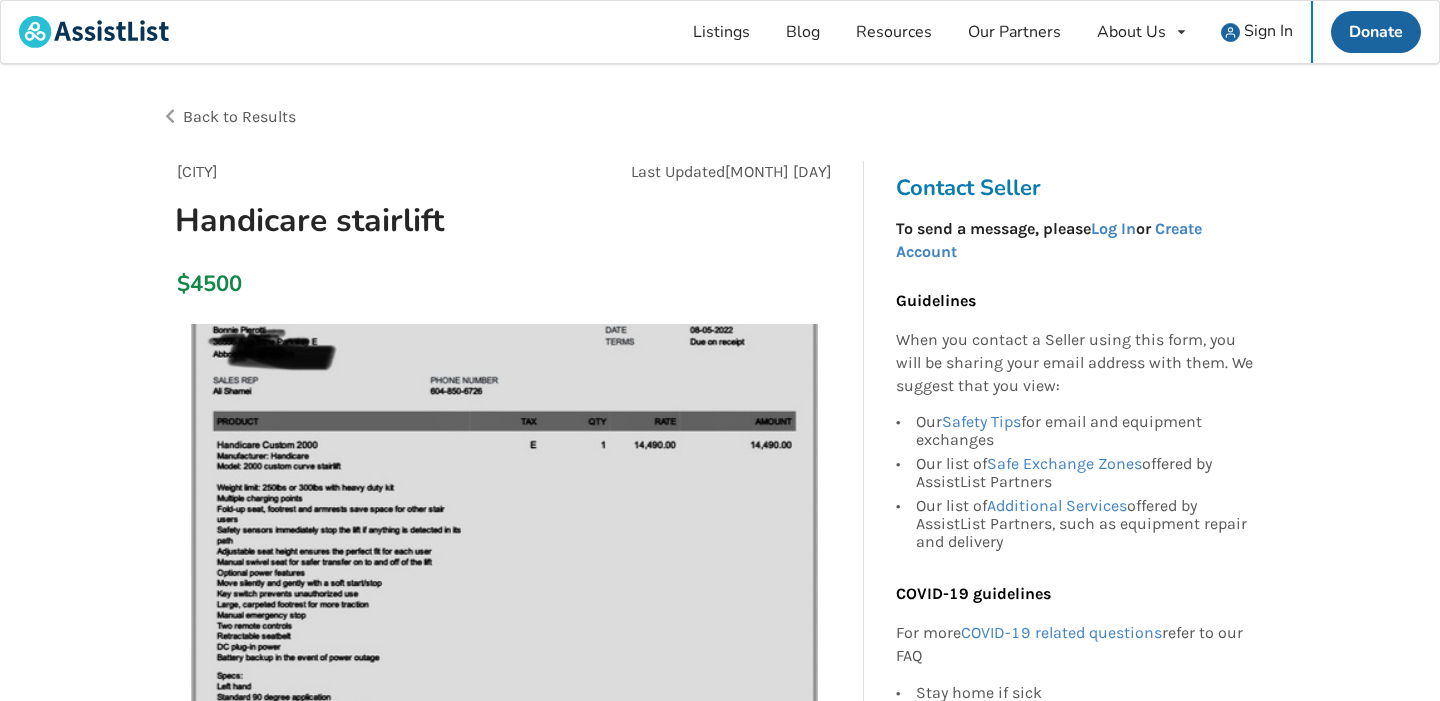 scroll, scrollTop: 0, scrollLeft: 0, axis: both 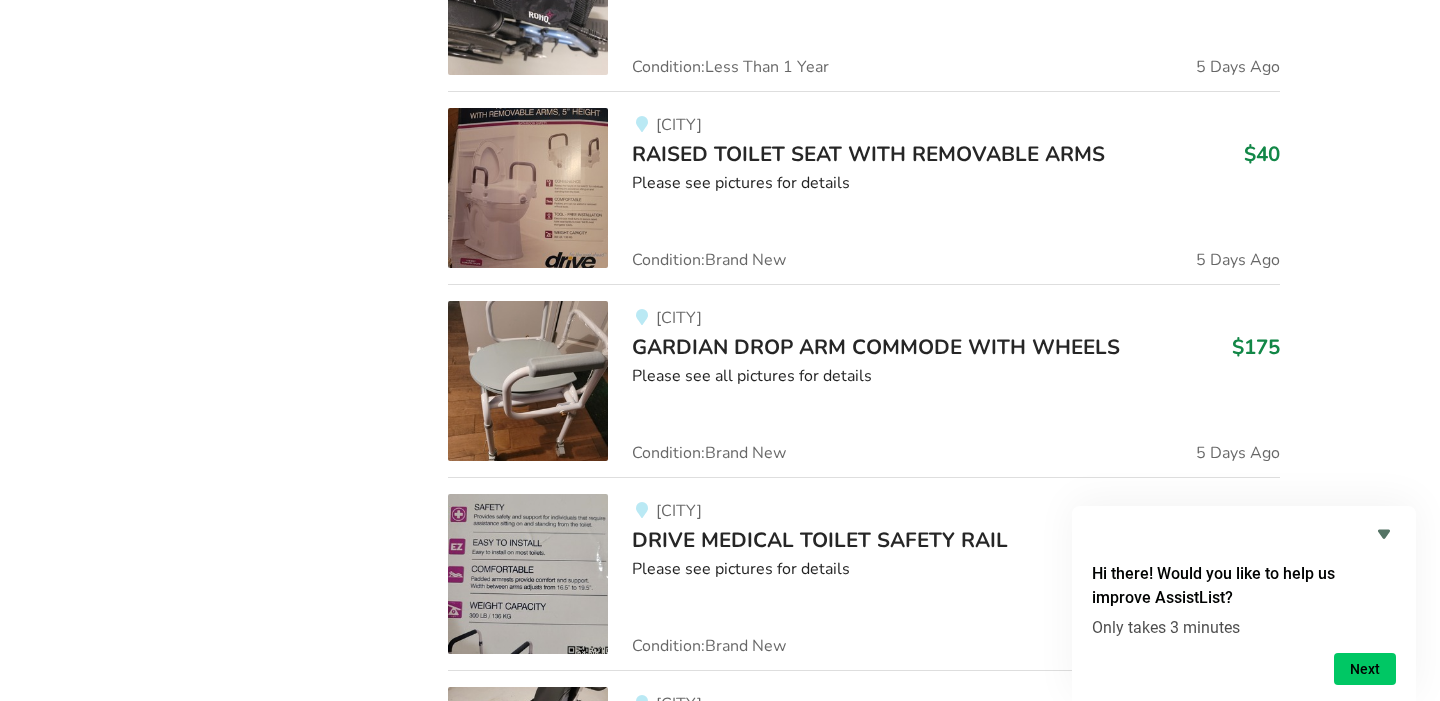 click at bounding box center [528, 188] 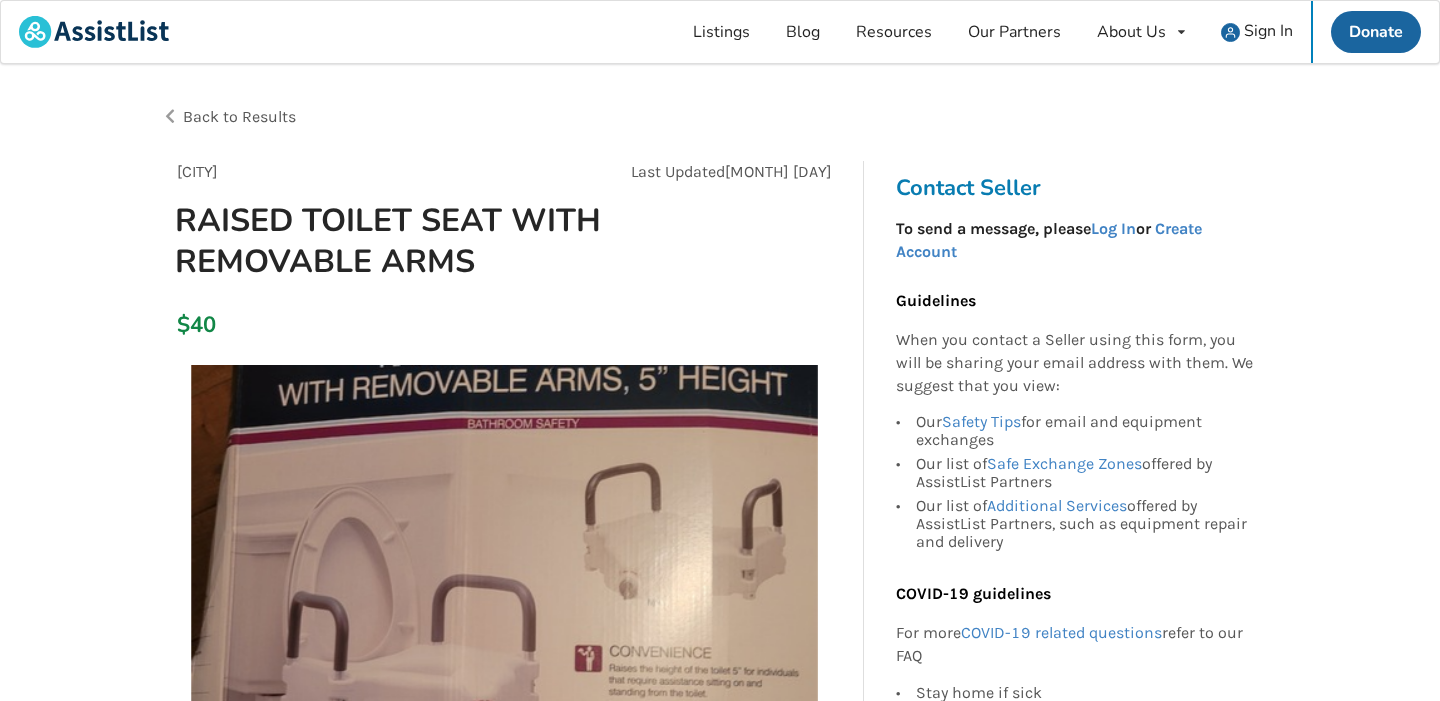 scroll, scrollTop: 0, scrollLeft: 0, axis: both 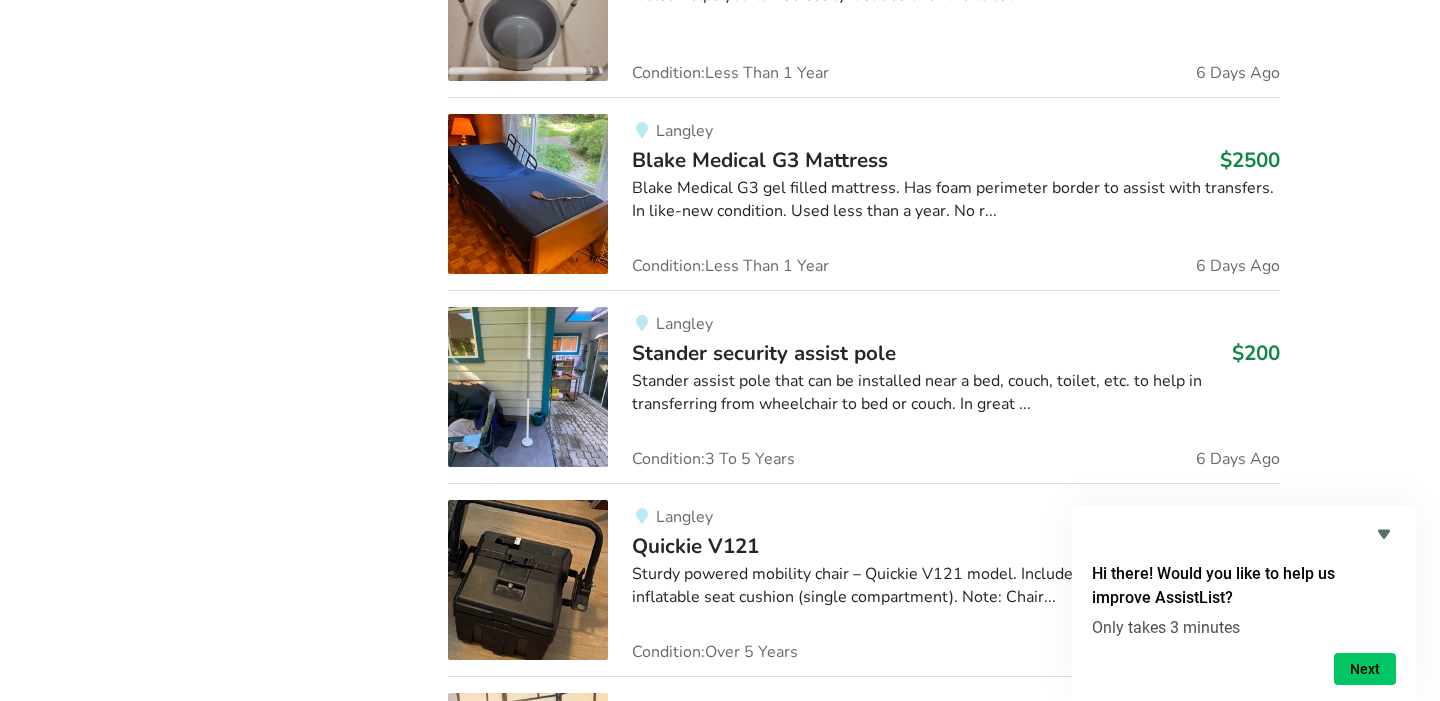 click at bounding box center [528, 387] 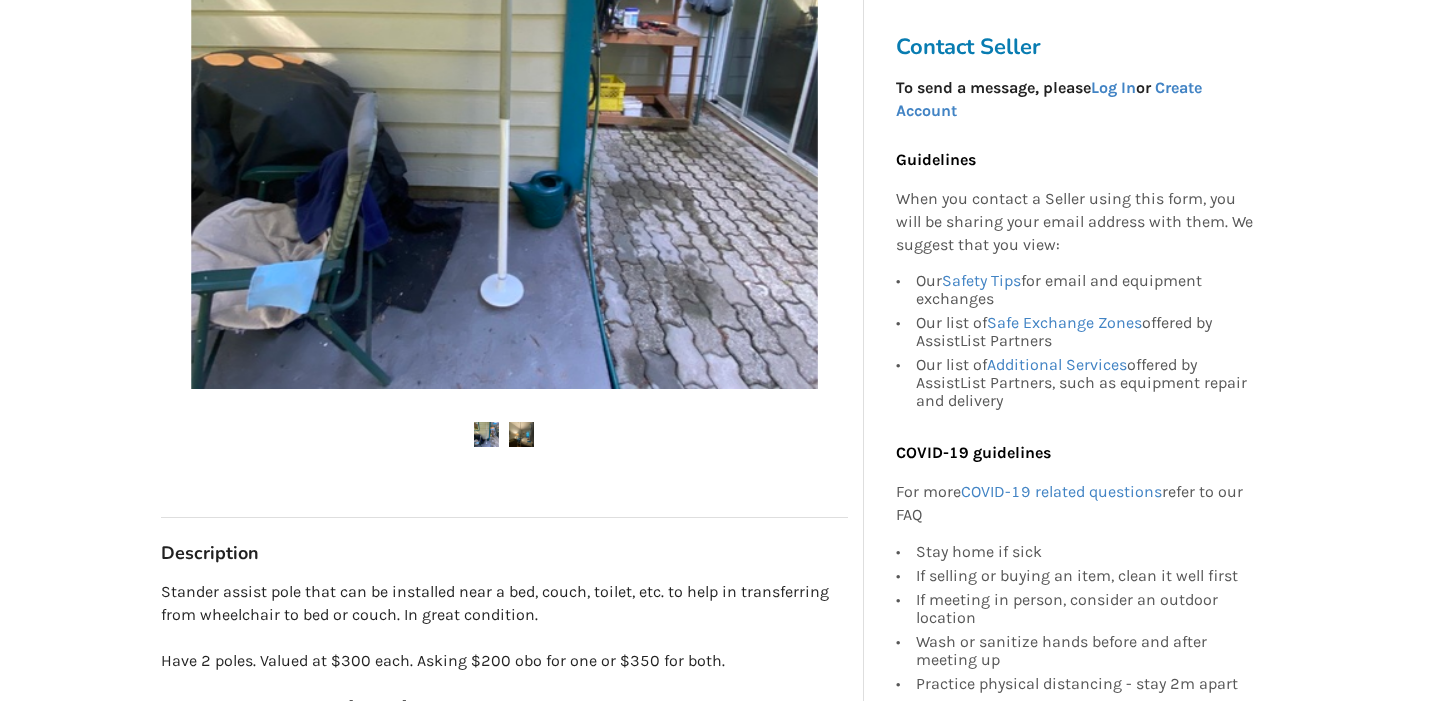 scroll, scrollTop: 578, scrollLeft: 0, axis: vertical 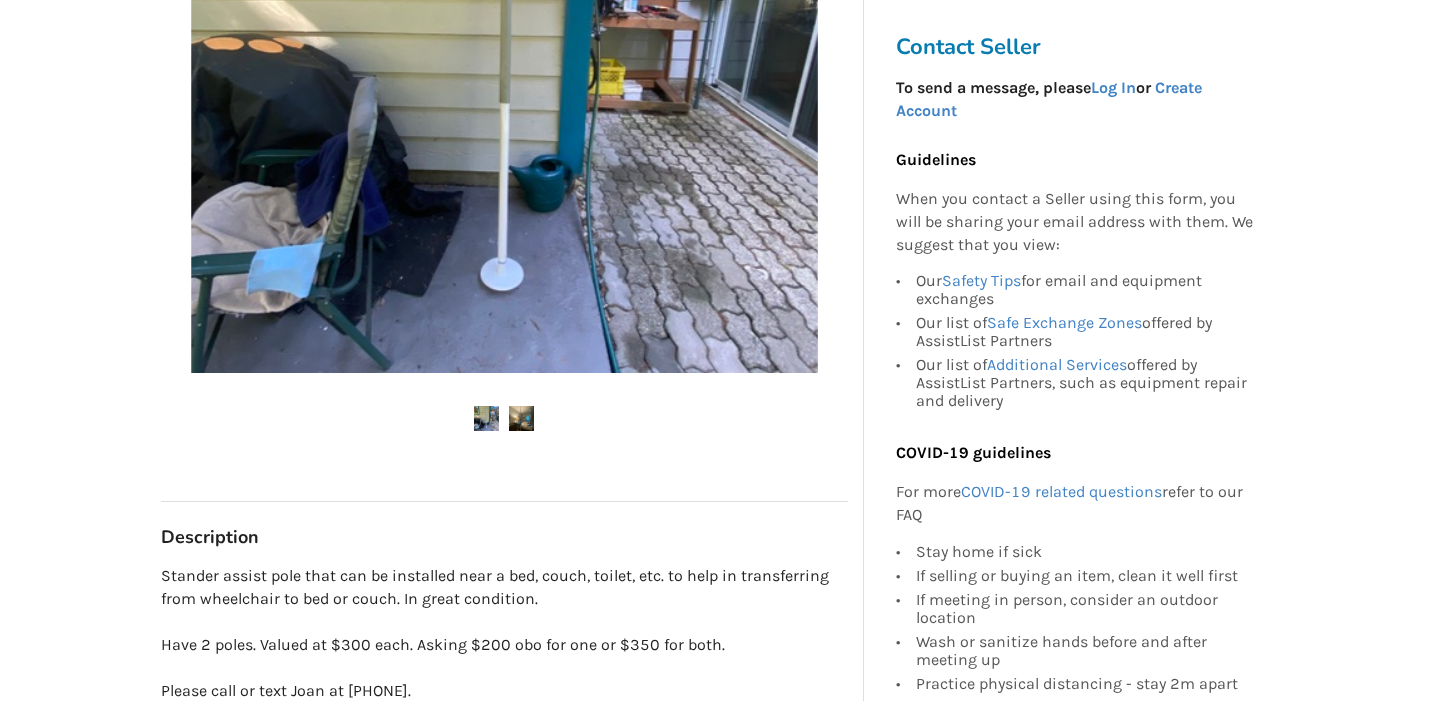 click at bounding box center [521, 418] 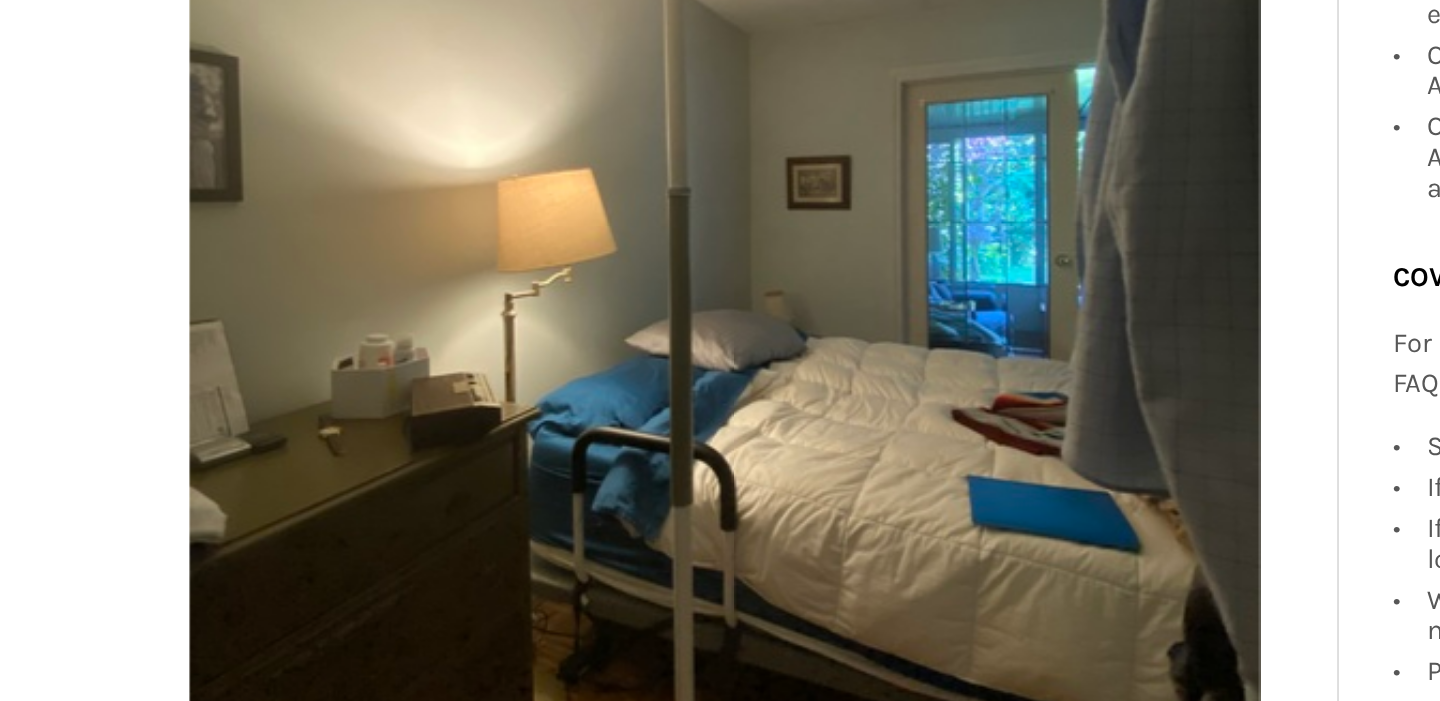 scroll, scrollTop: 223, scrollLeft: 0, axis: vertical 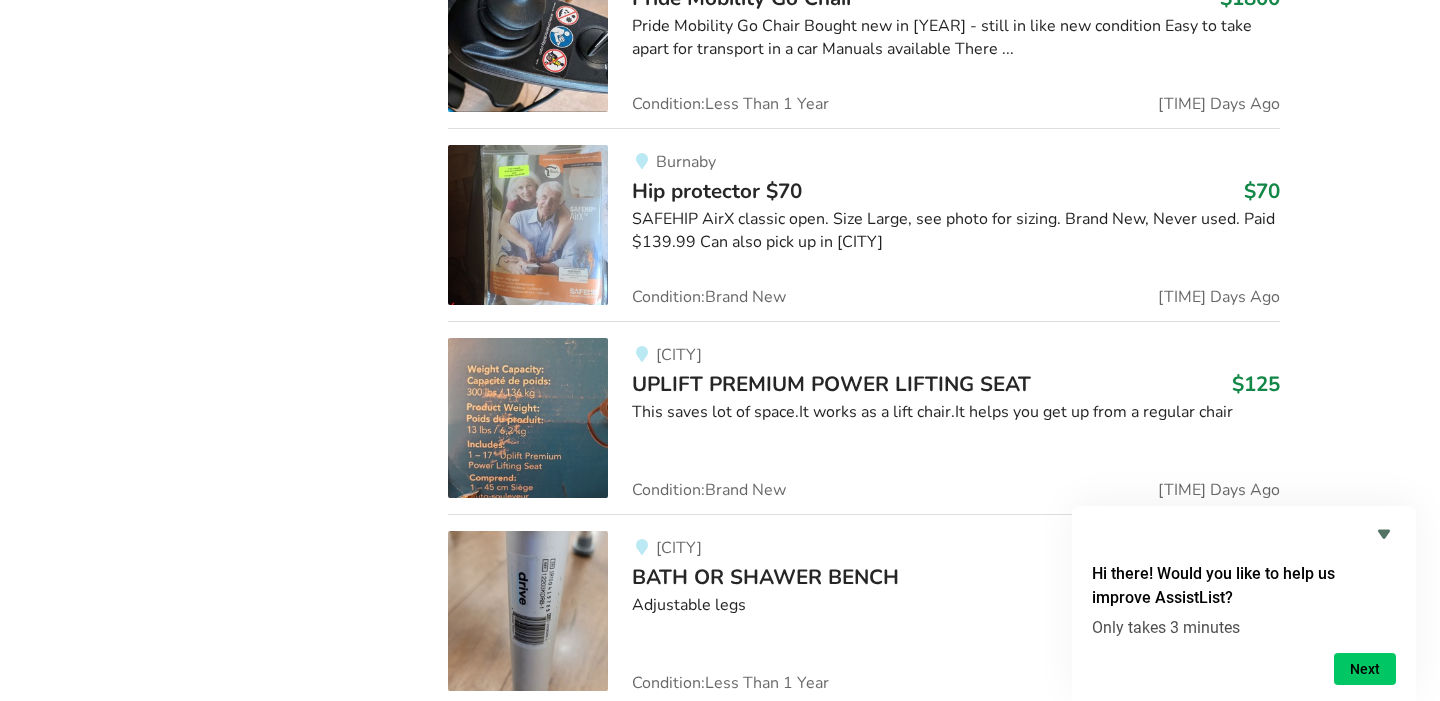 click at bounding box center (528, 225) 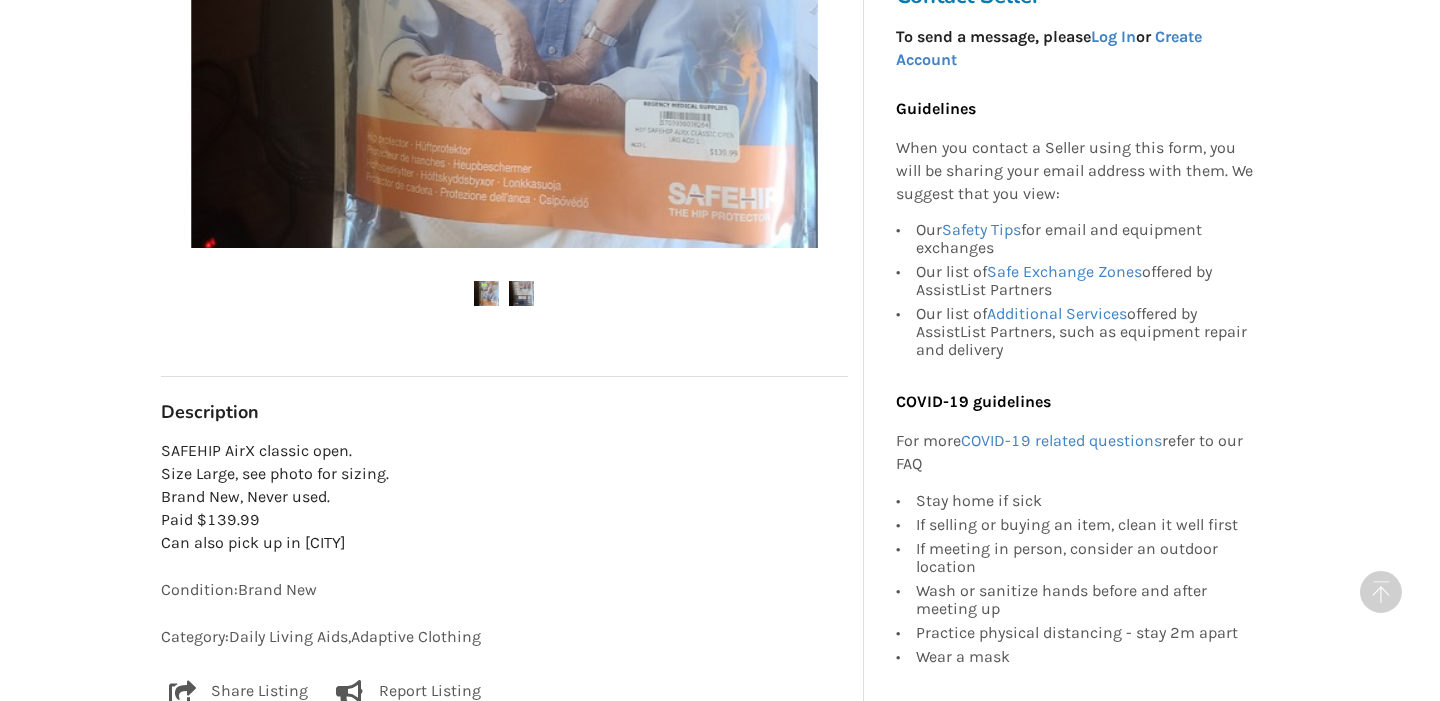 scroll, scrollTop: 705, scrollLeft: 0, axis: vertical 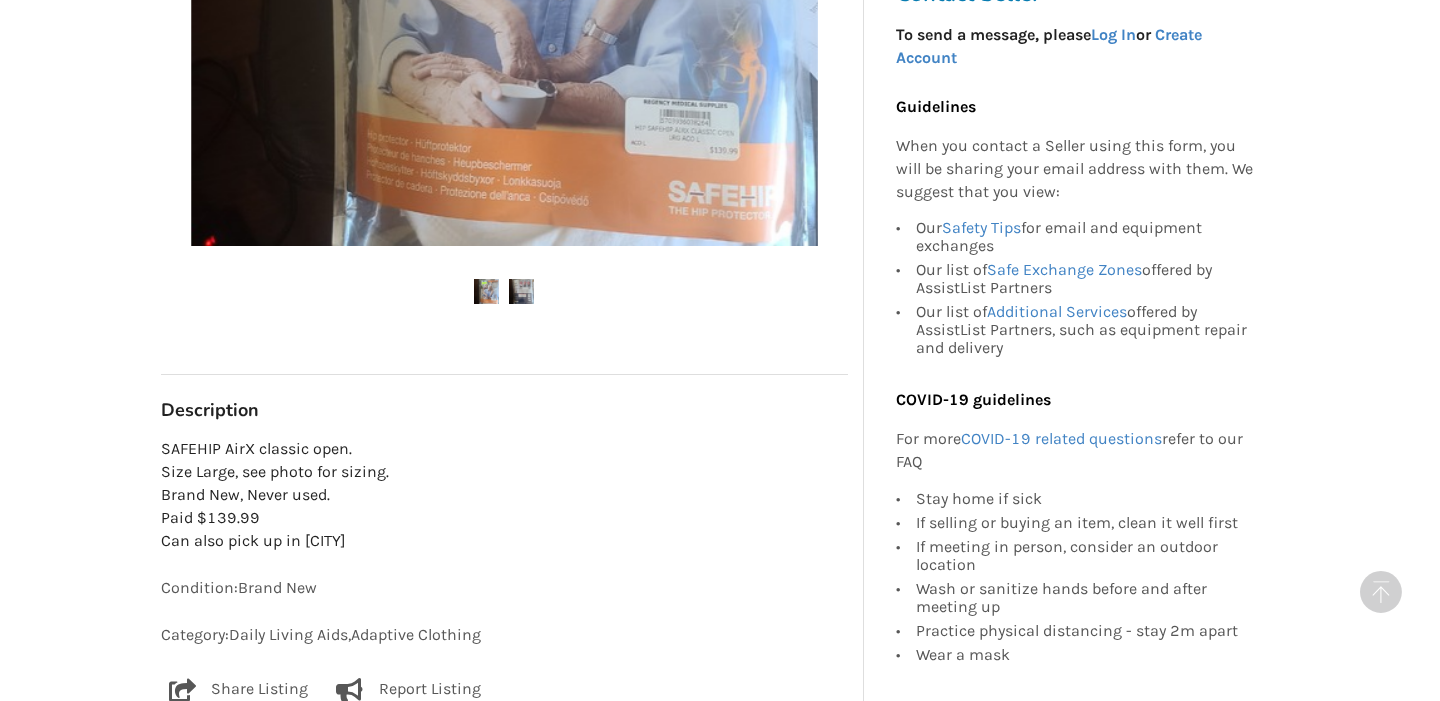 click at bounding box center (521, 291) 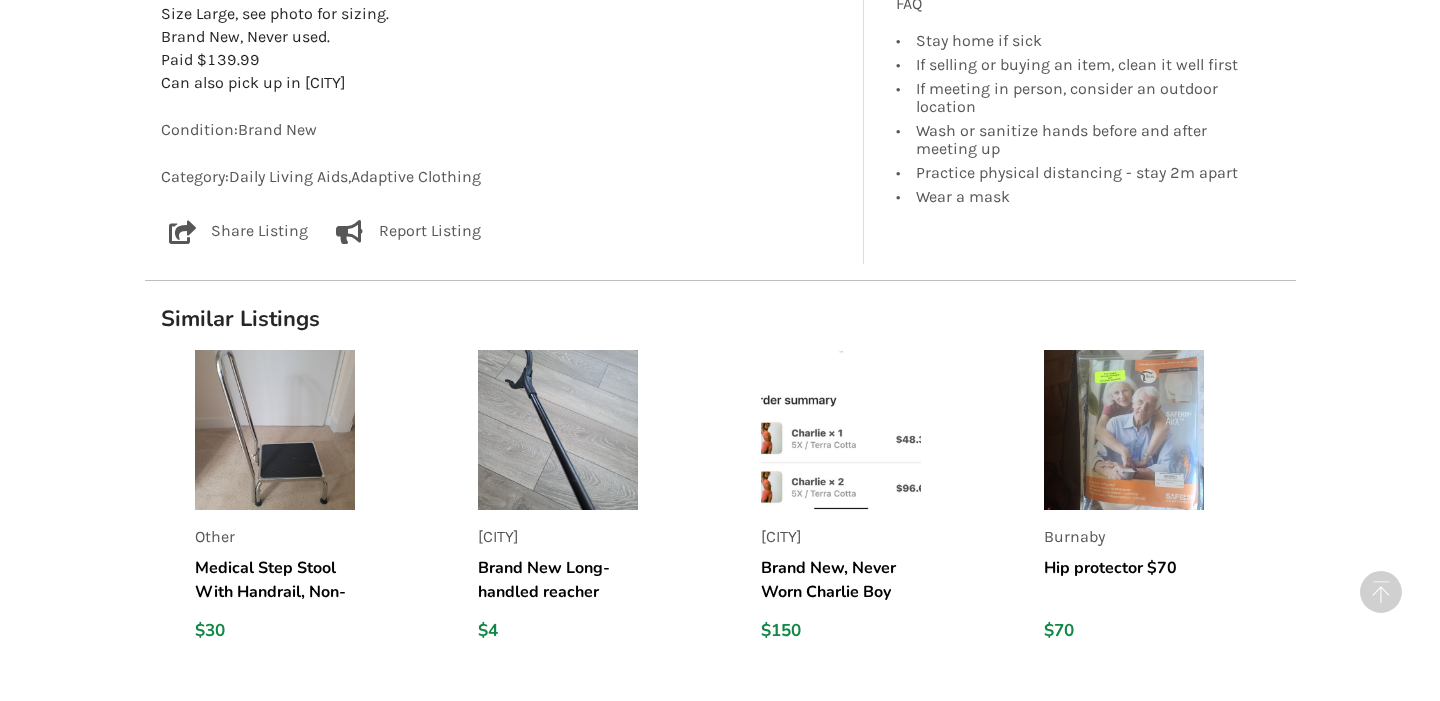 scroll, scrollTop: 1165, scrollLeft: 0, axis: vertical 